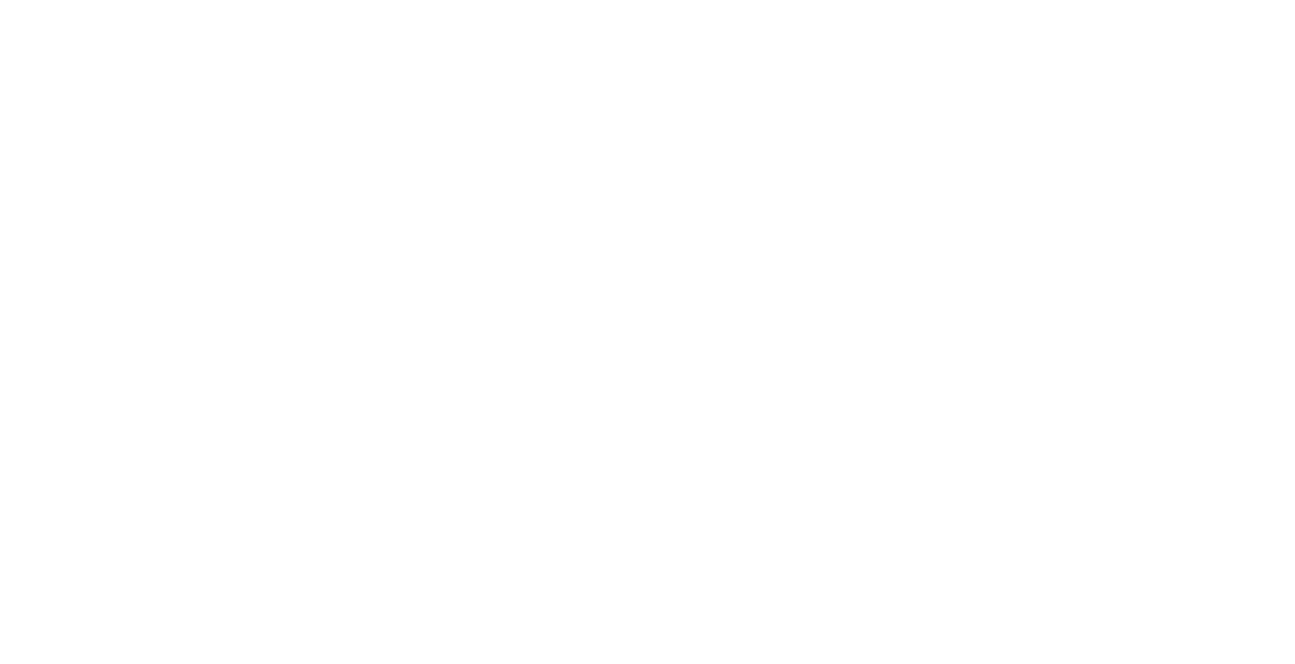 scroll, scrollTop: 0, scrollLeft: 0, axis: both 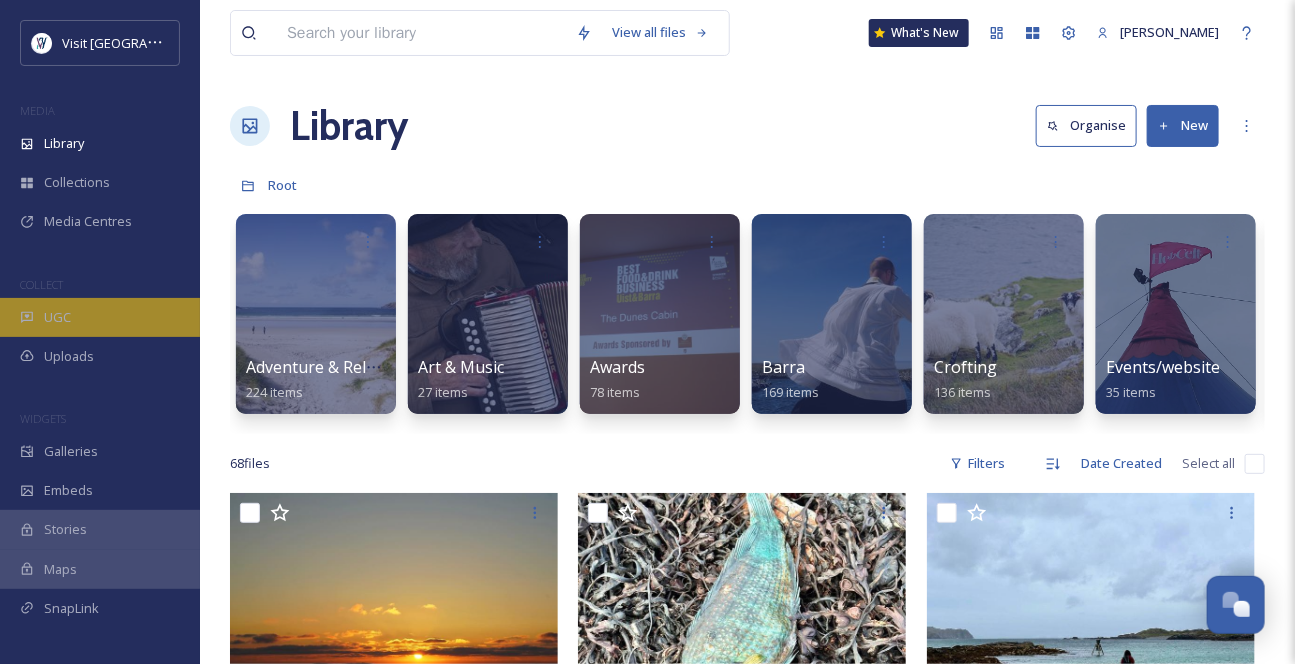 click on "UGC" at bounding box center (100, 317) 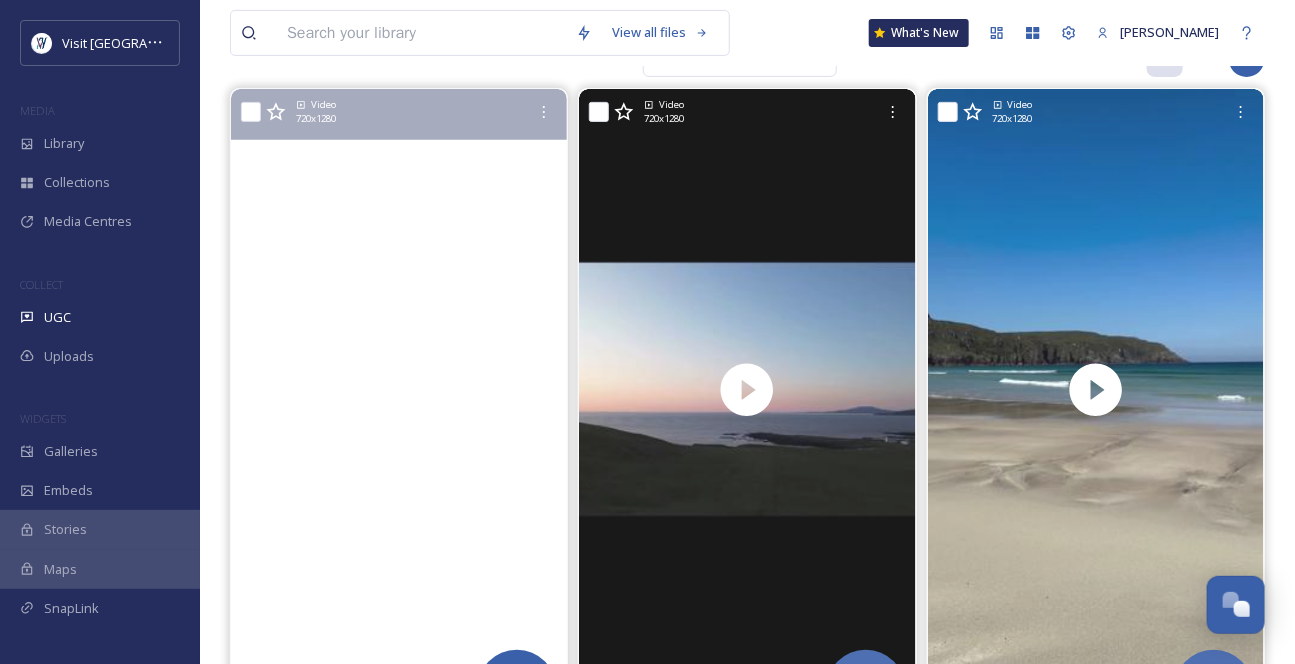 scroll, scrollTop: 181, scrollLeft: 0, axis: vertical 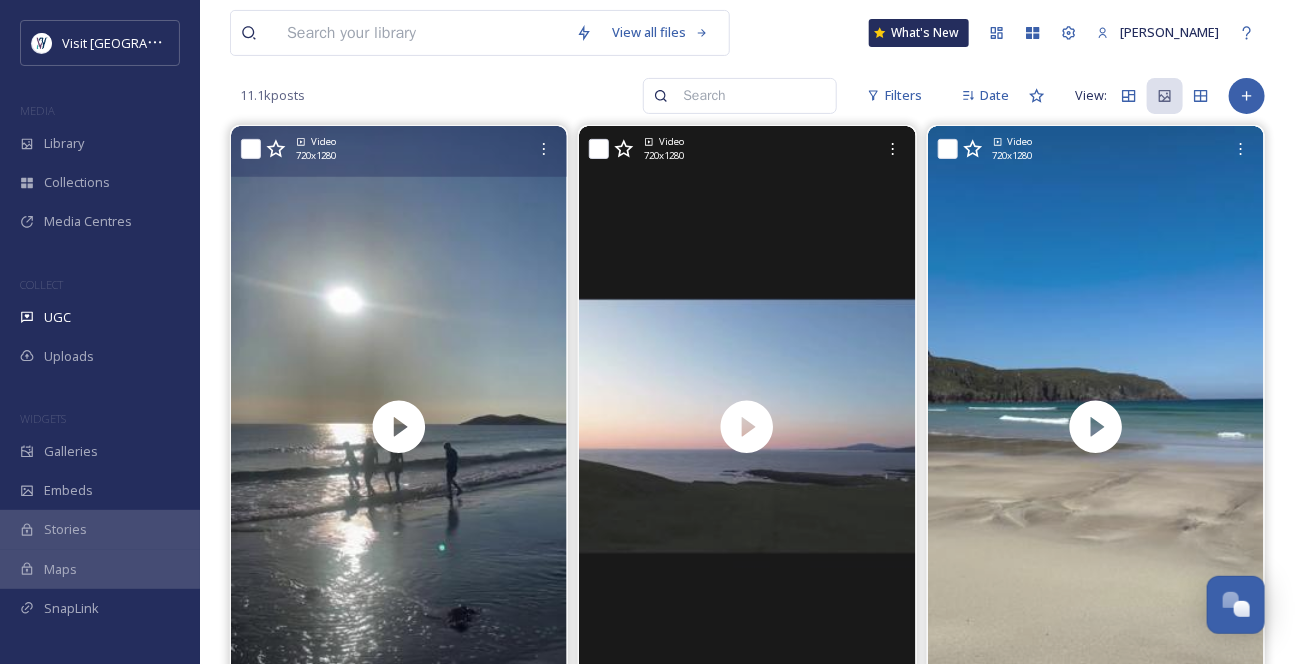 click 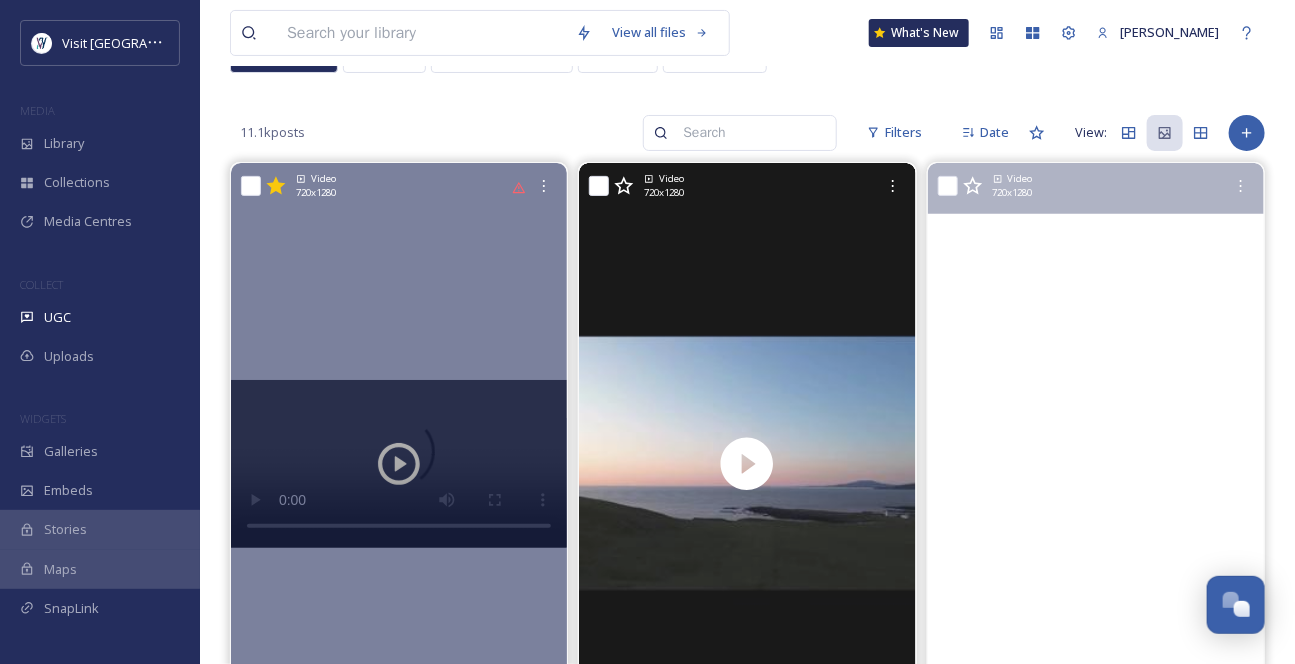 scroll, scrollTop: 90, scrollLeft: 0, axis: vertical 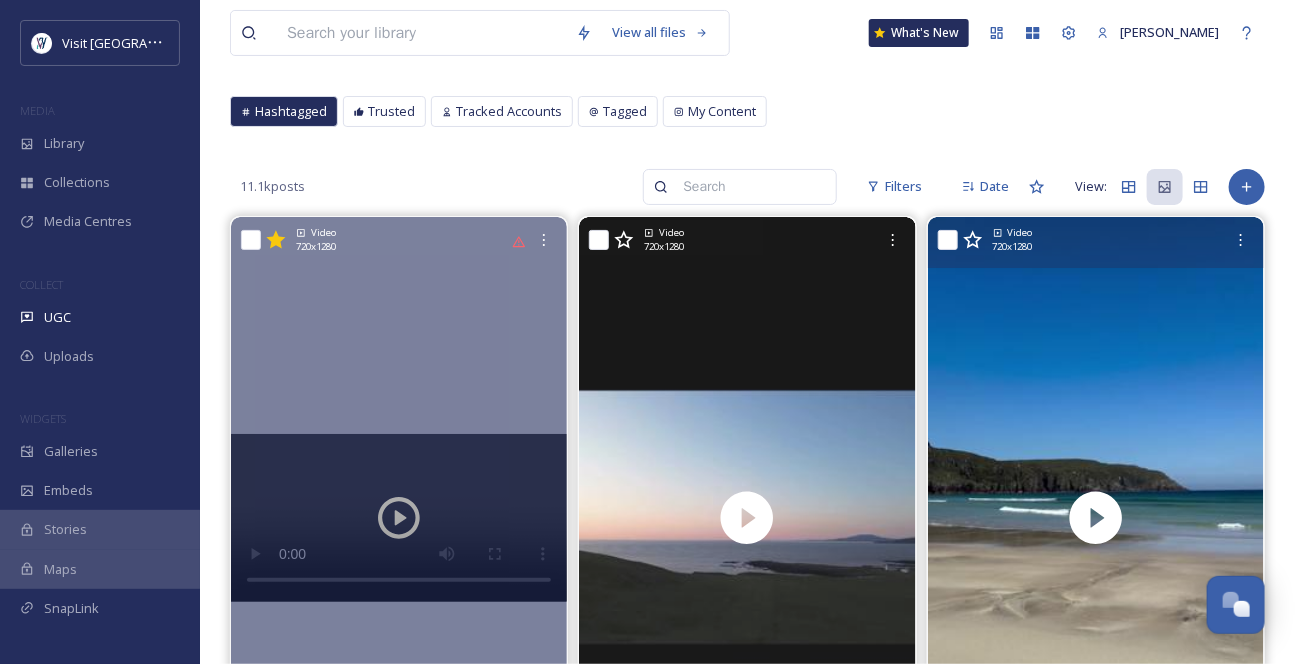 click 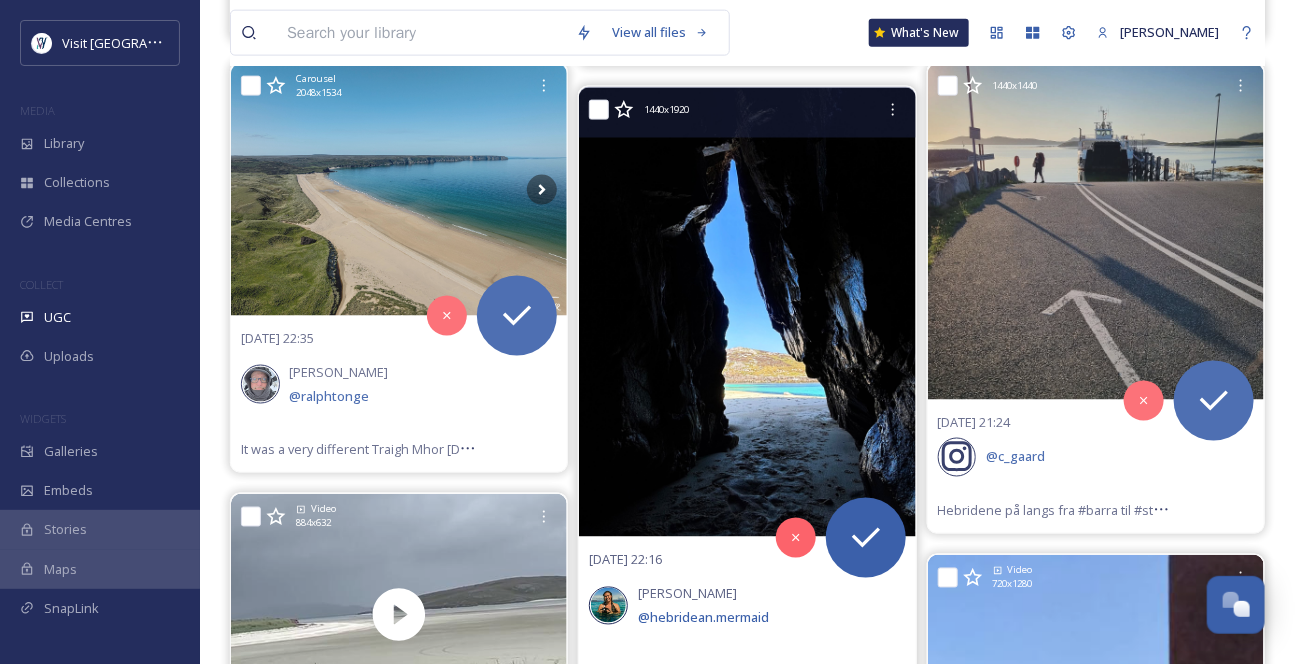 scroll, scrollTop: 1000, scrollLeft: 0, axis: vertical 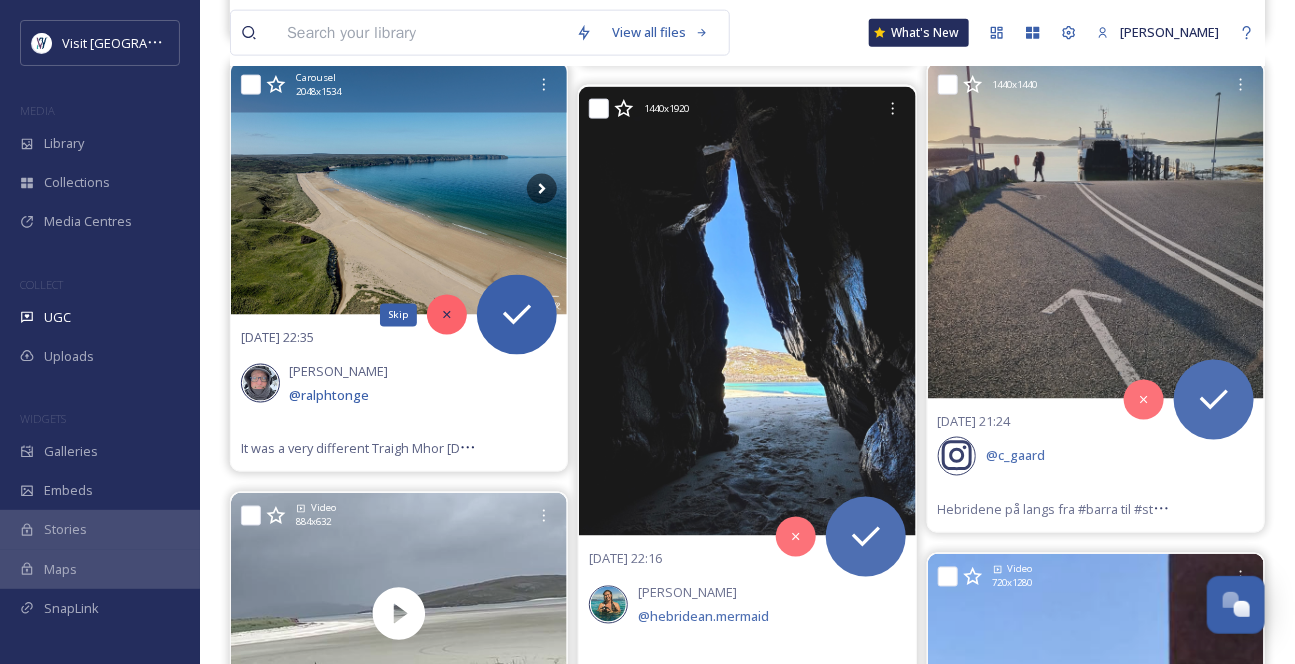 click 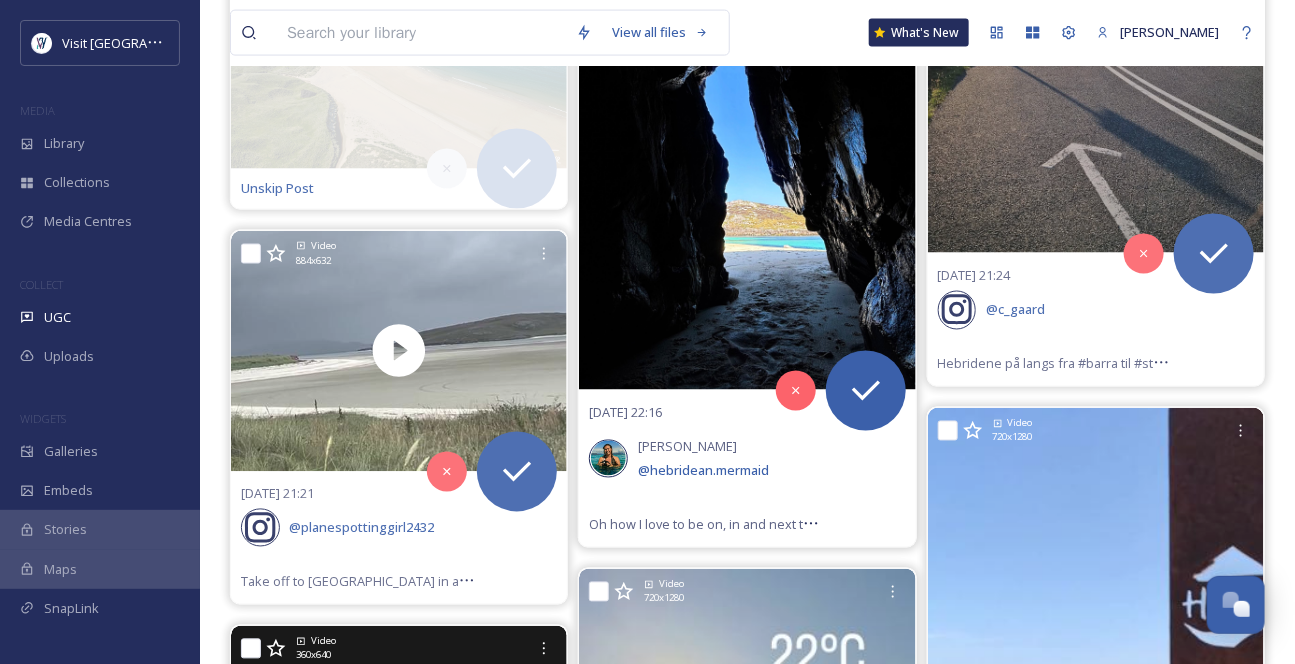 scroll, scrollTop: 1181, scrollLeft: 0, axis: vertical 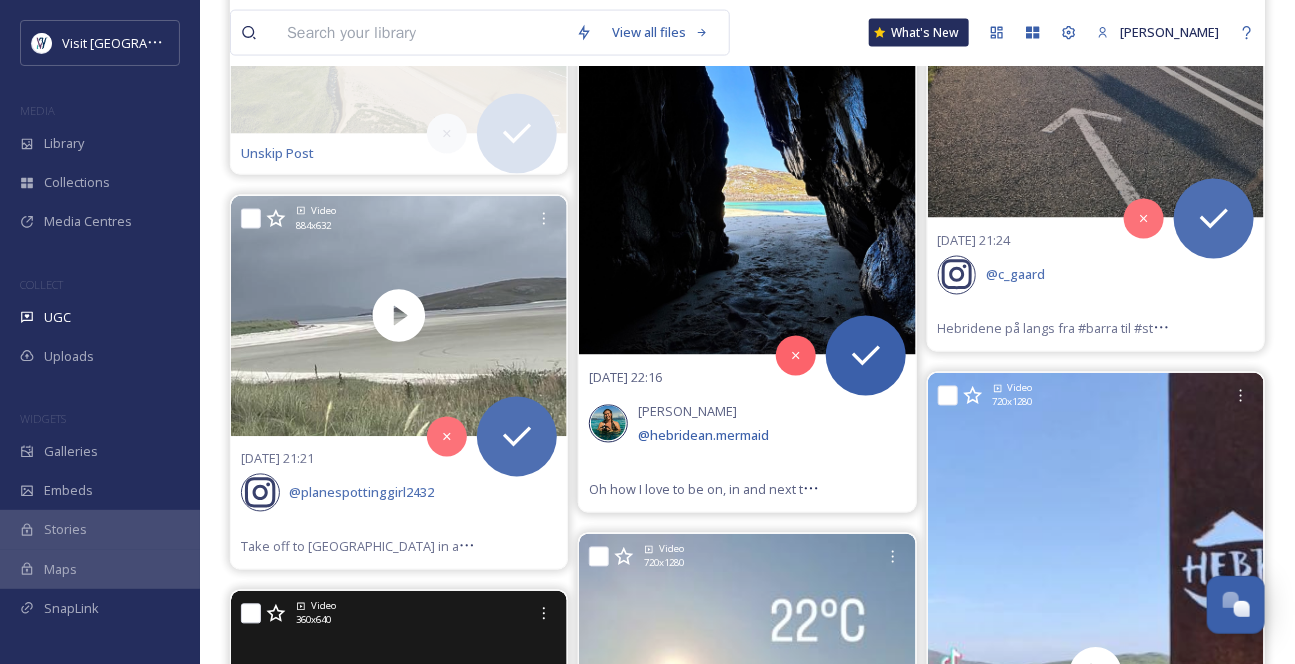 click on "Oh how I love to be on, in and next to the ocean 🤩
Today’s amazing trip to Scarp!
-
-
-
-
-
#outerhebrides #hebrides #isleofharris #isleoflewis #beachlifestyle #beachday #bythesea #cavephotography #beautifuldestinations #beautifulbeach #whitesand #whitesandbeach #hebrideanmermaid #islandlife #scotlandgreatshots #scotlandiscalling #scotlandisbeautiful" at bounding box center (1697, 490) 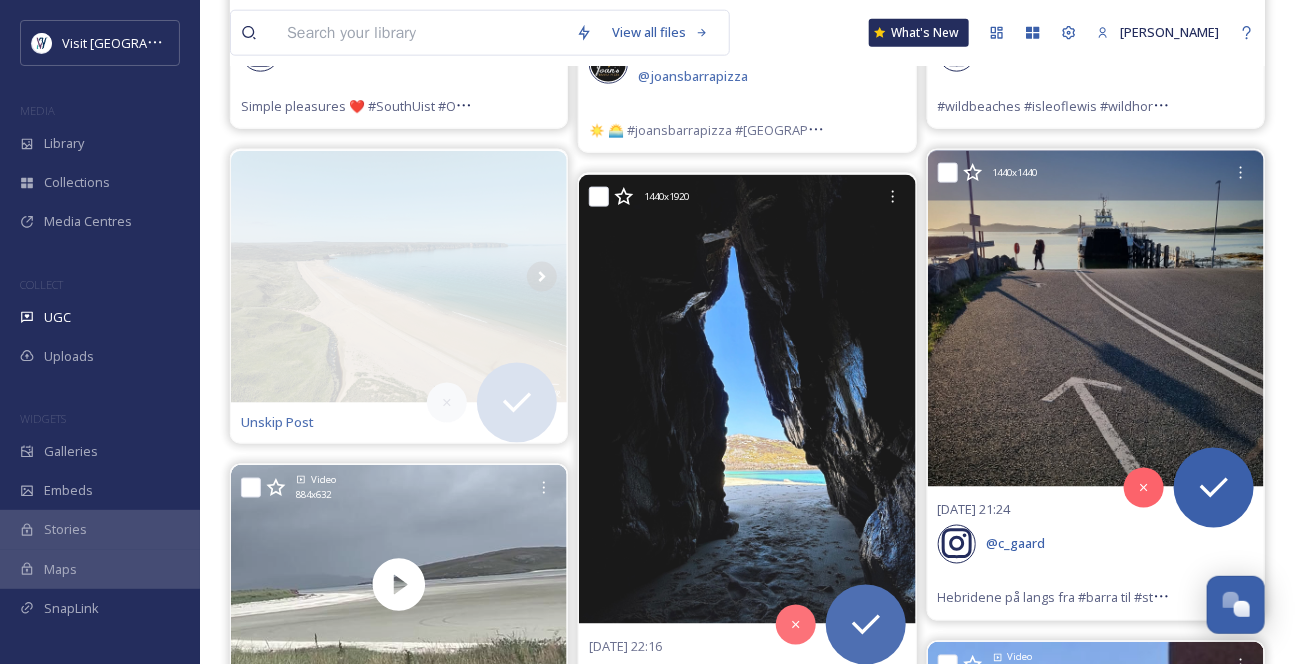 scroll, scrollTop: 909, scrollLeft: 0, axis: vertical 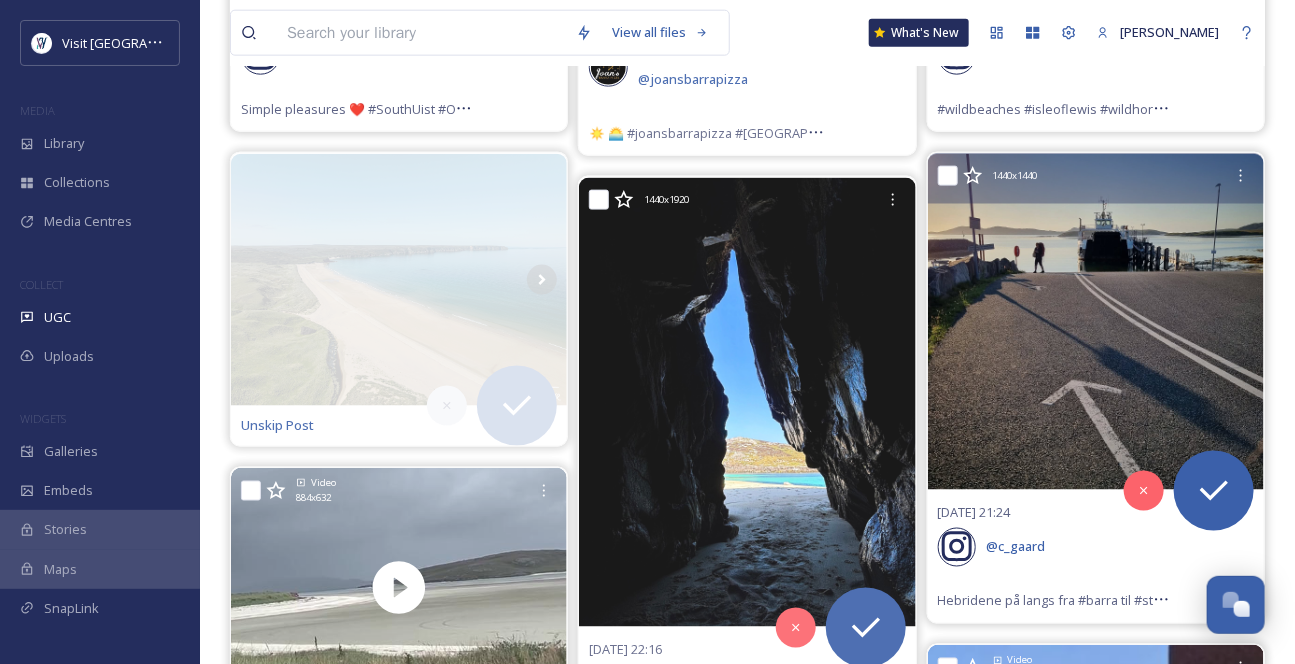 click 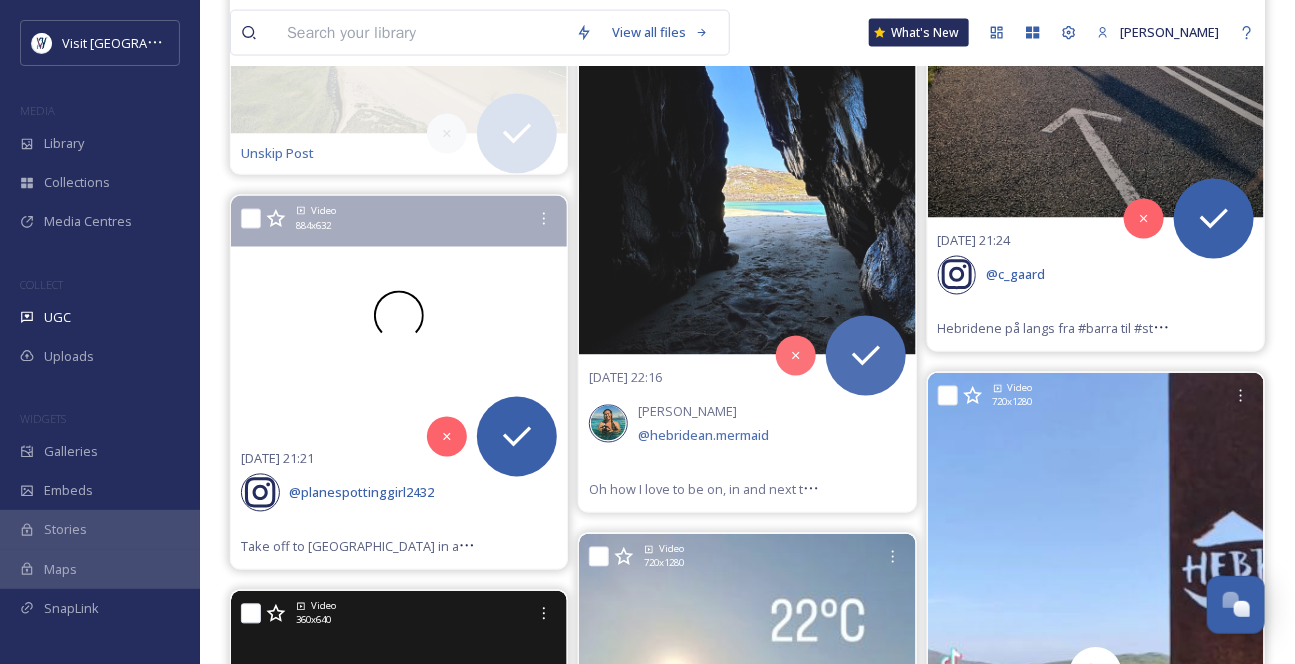 scroll, scrollTop: 1181, scrollLeft: 0, axis: vertical 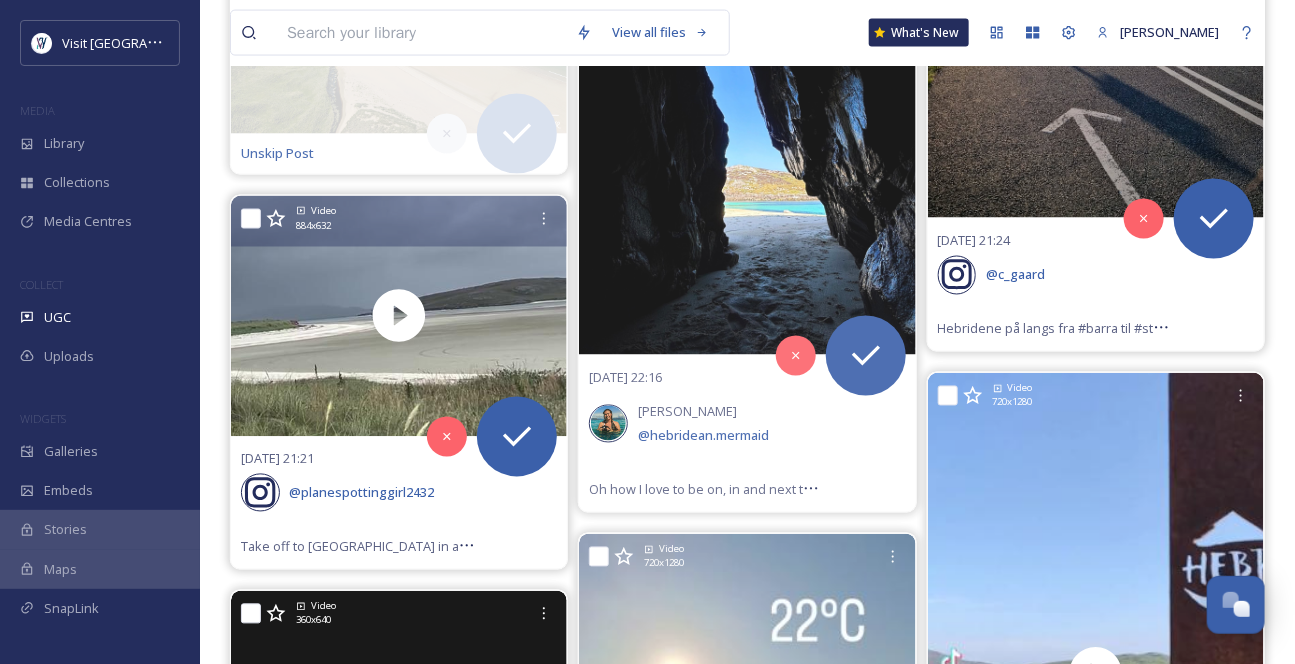click 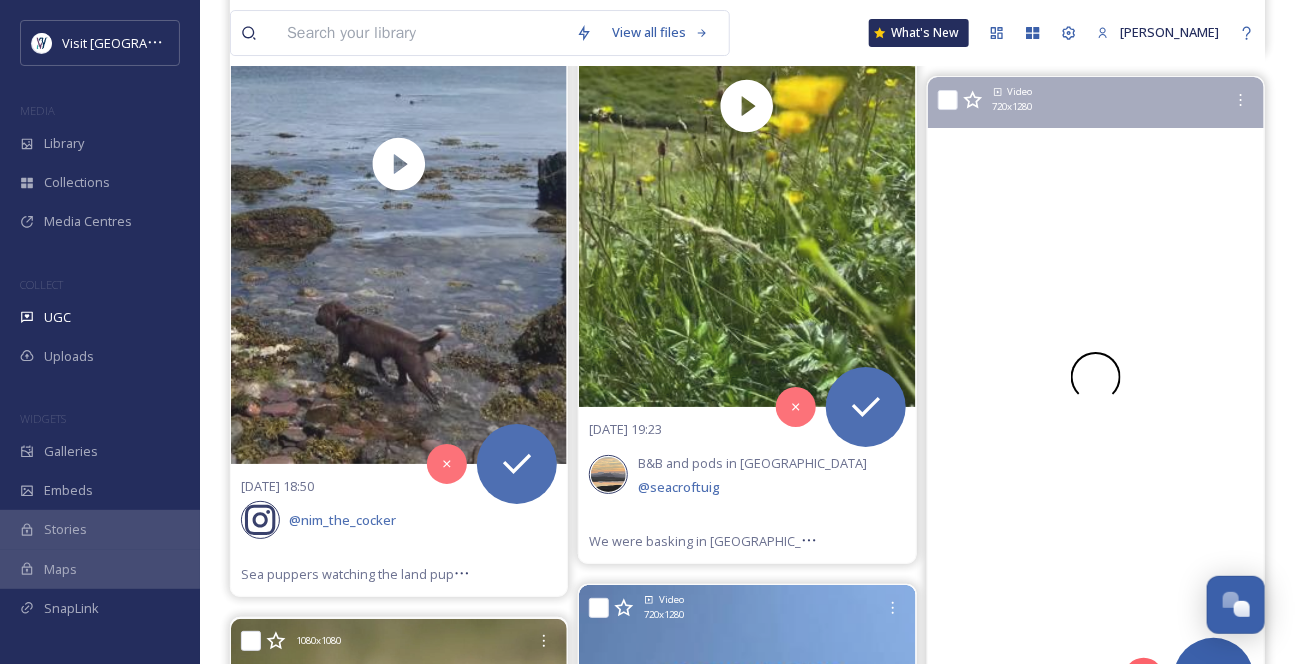 scroll, scrollTop: 2727, scrollLeft: 0, axis: vertical 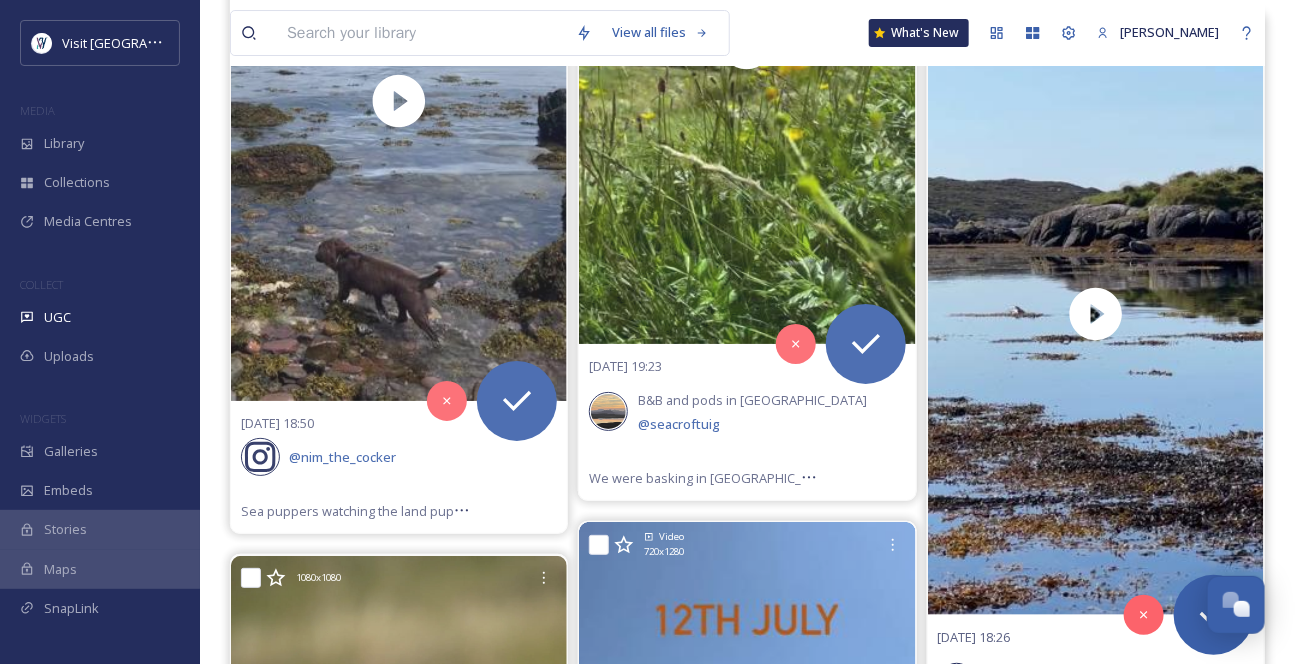 click 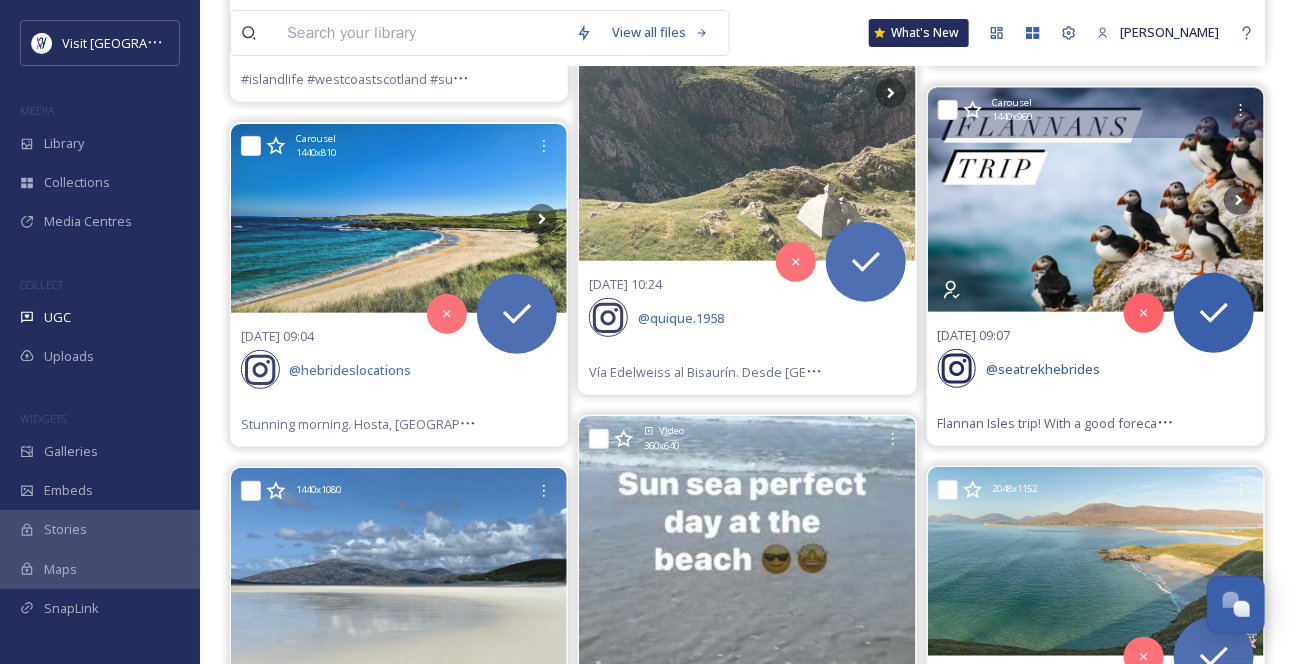 scroll, scrollTop: 5909, scrollLeft: 0, axis: vertical 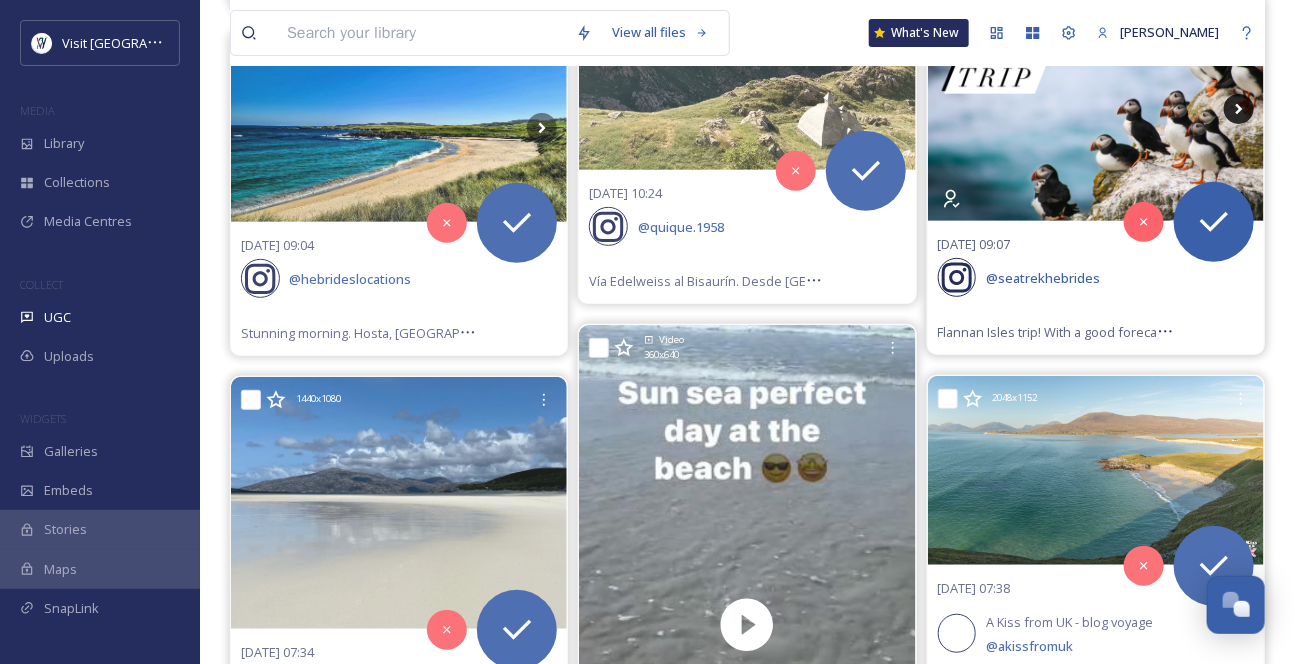 click 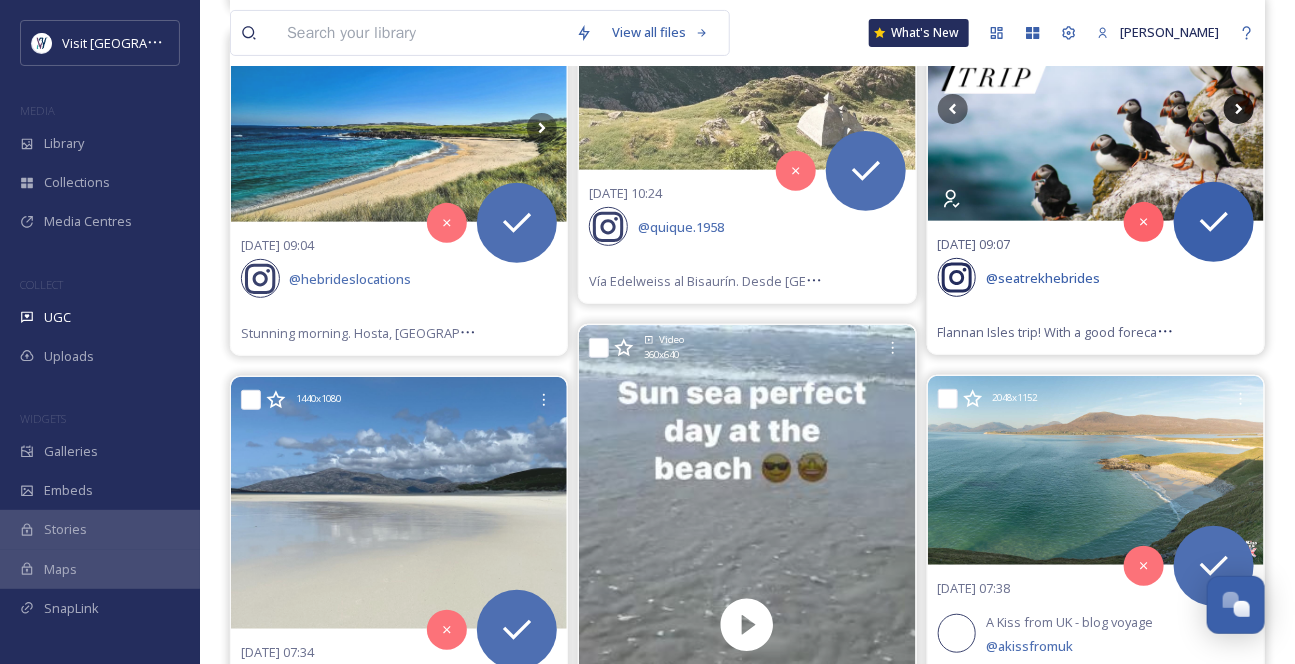 click 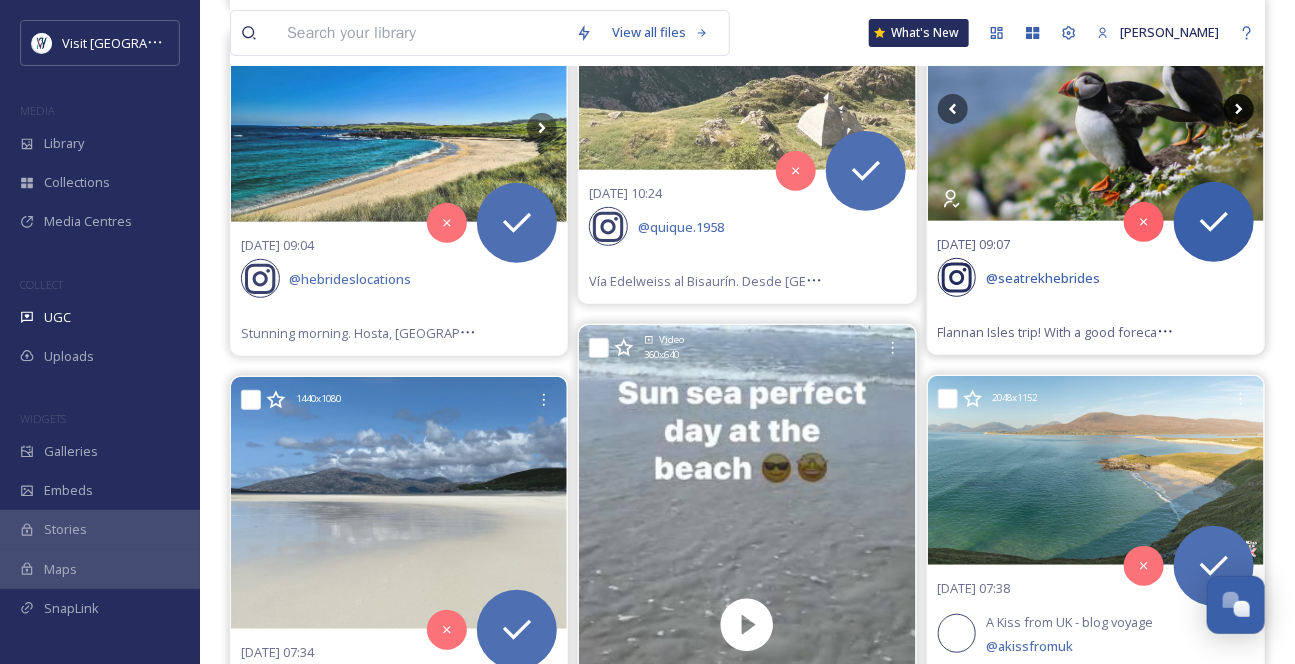 click 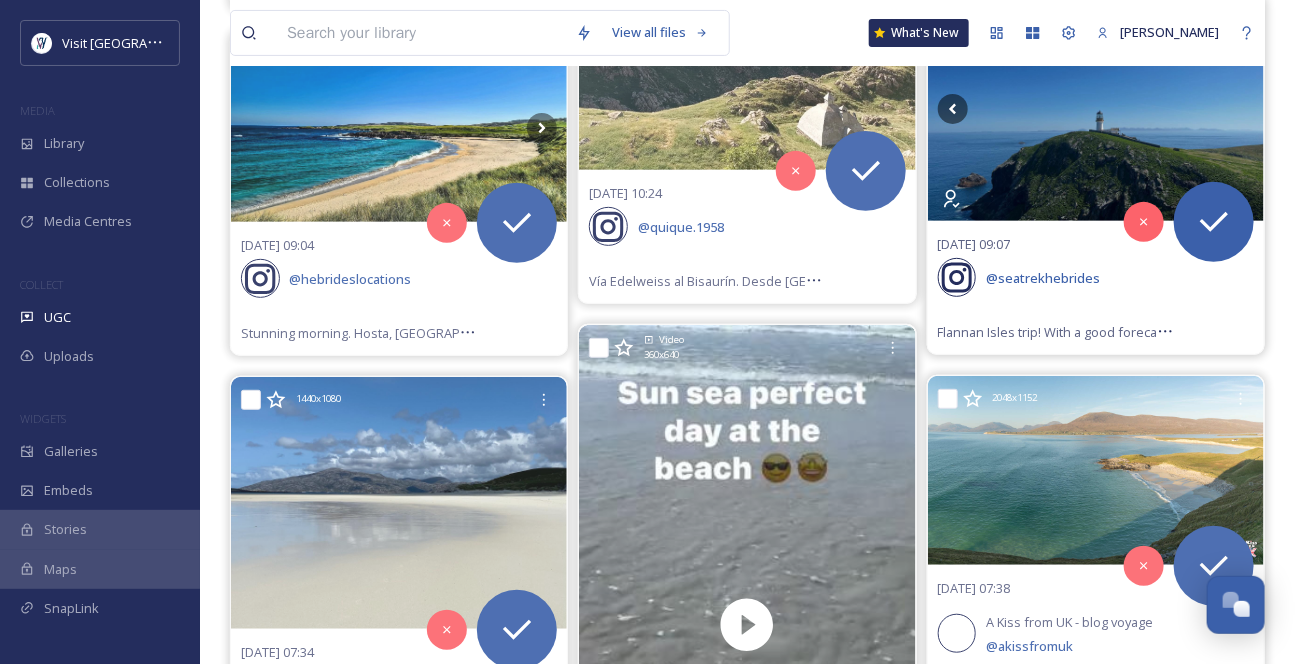 click 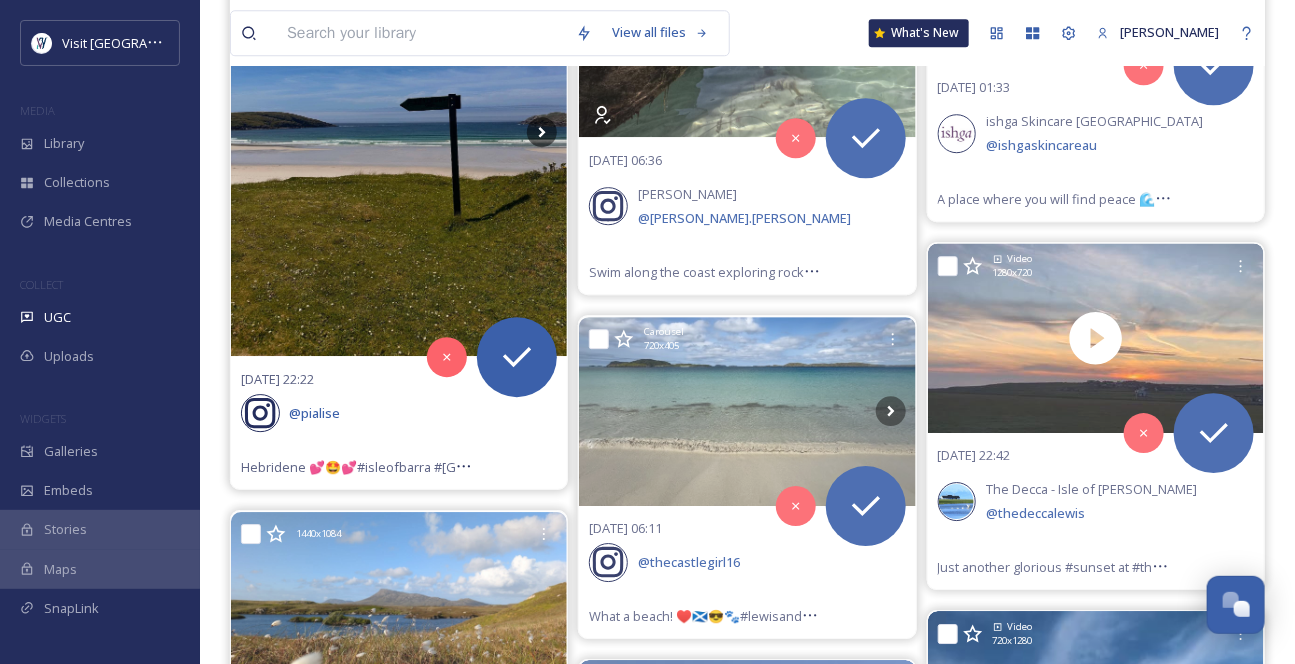scroll, scrollTop: 7727, scrollLeft: 0, axis: vertical 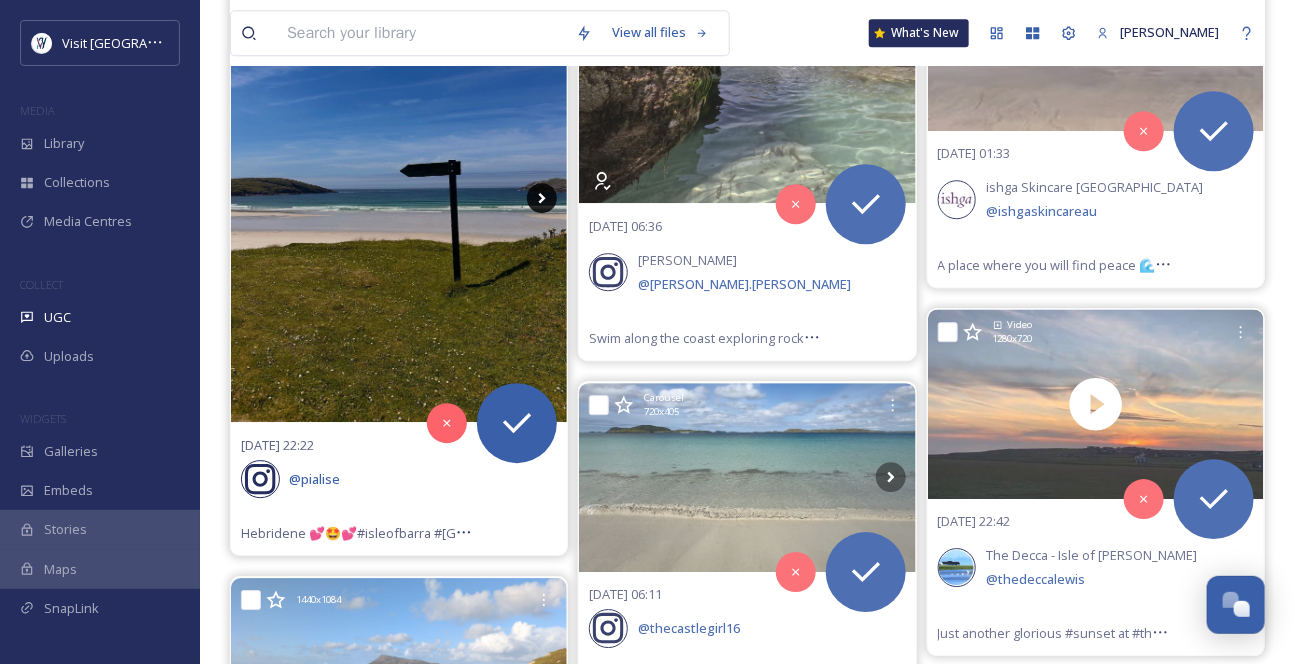 click 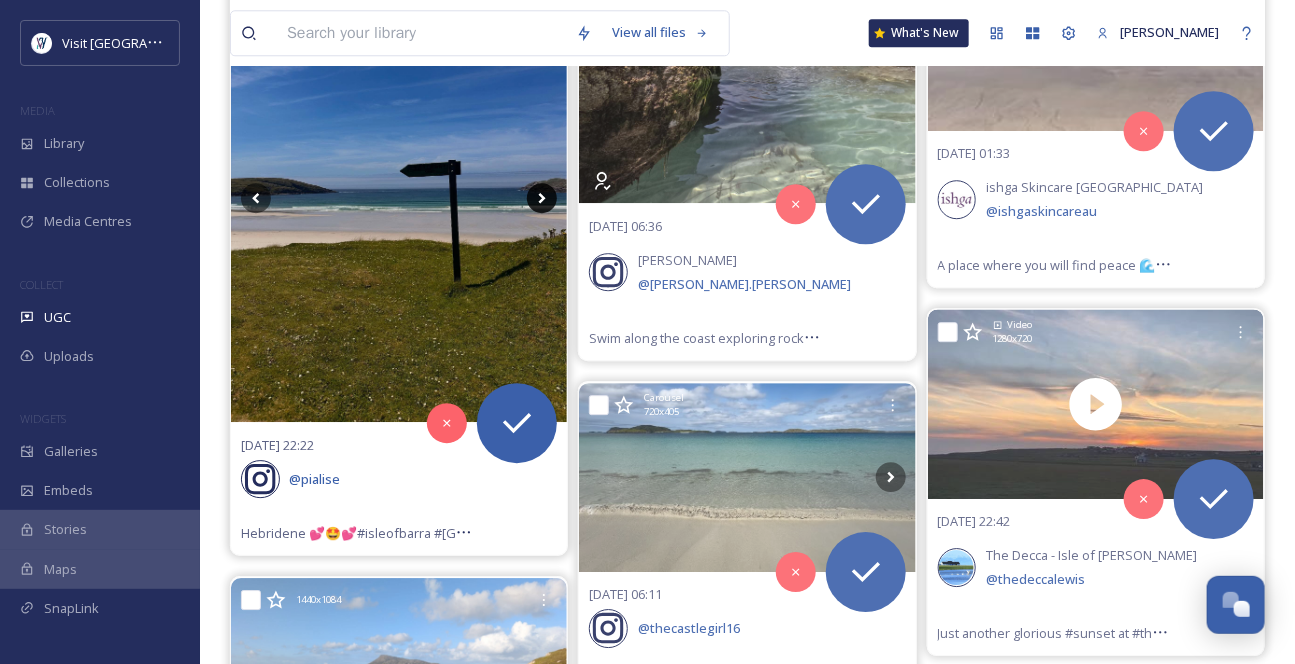 click 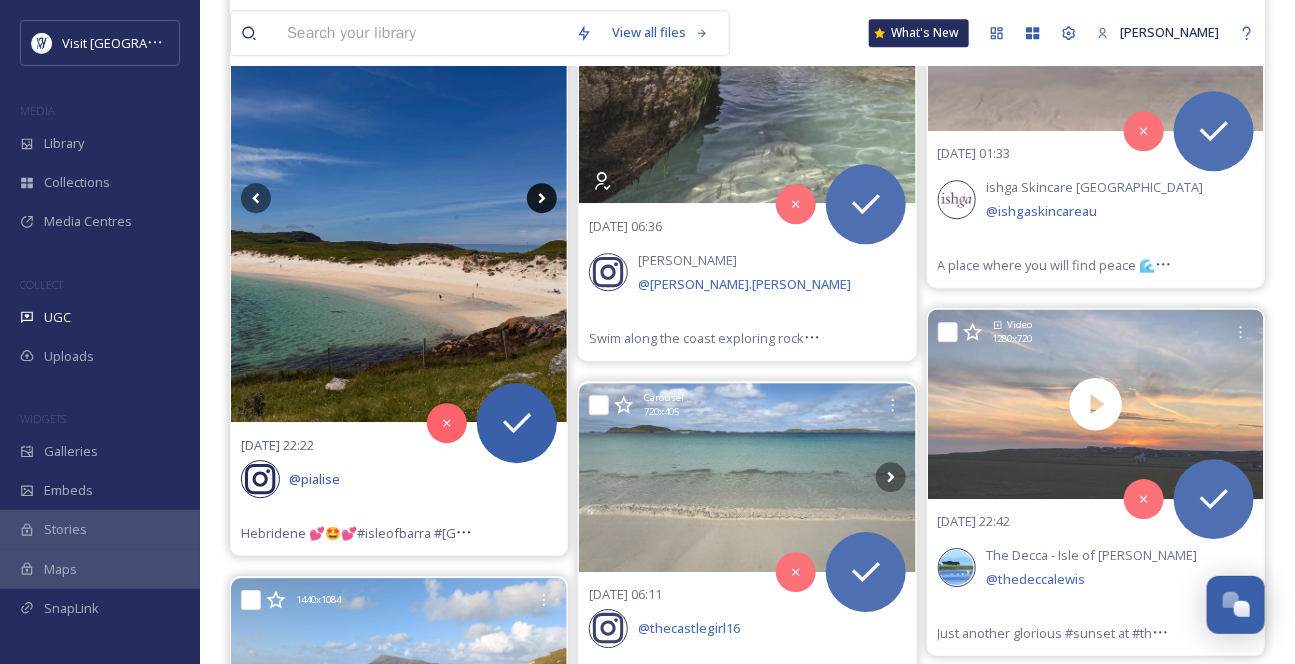 click 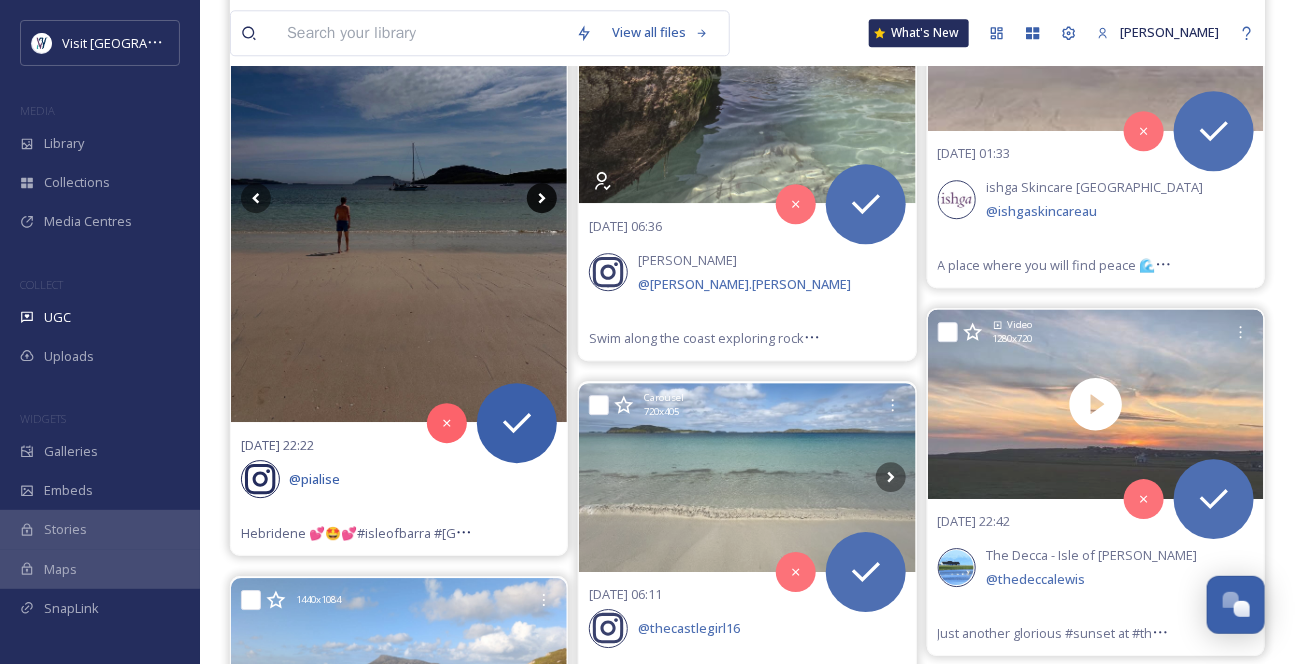 click 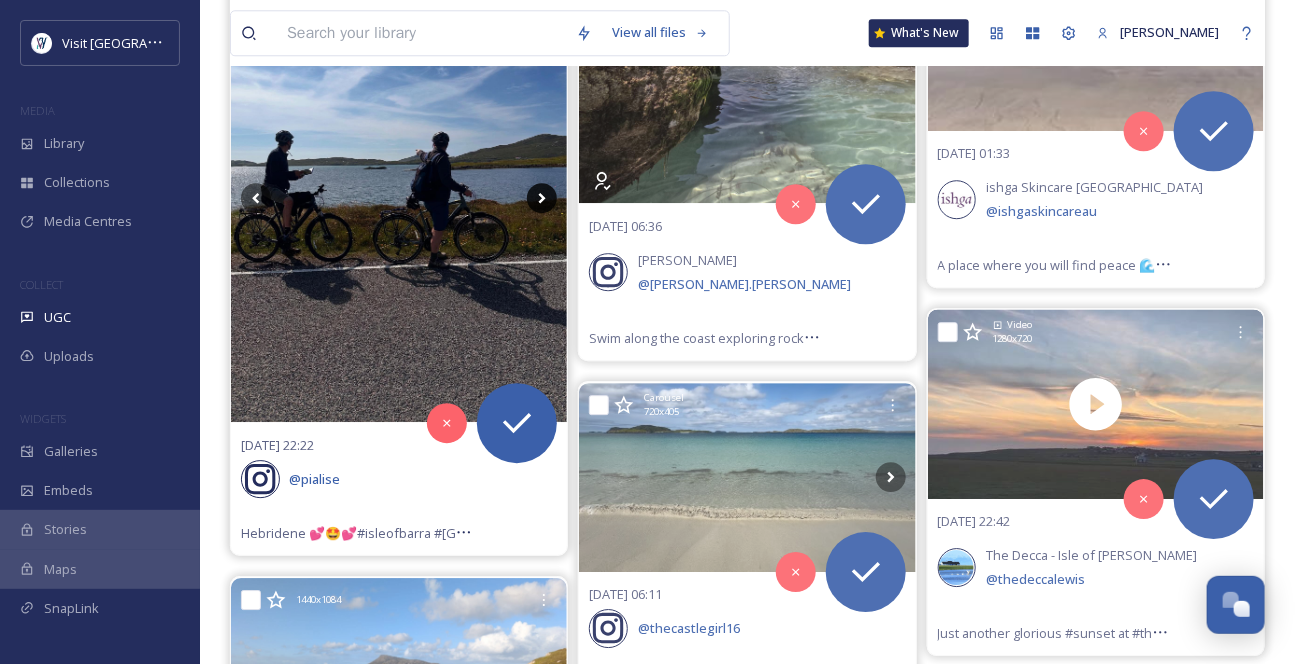 click 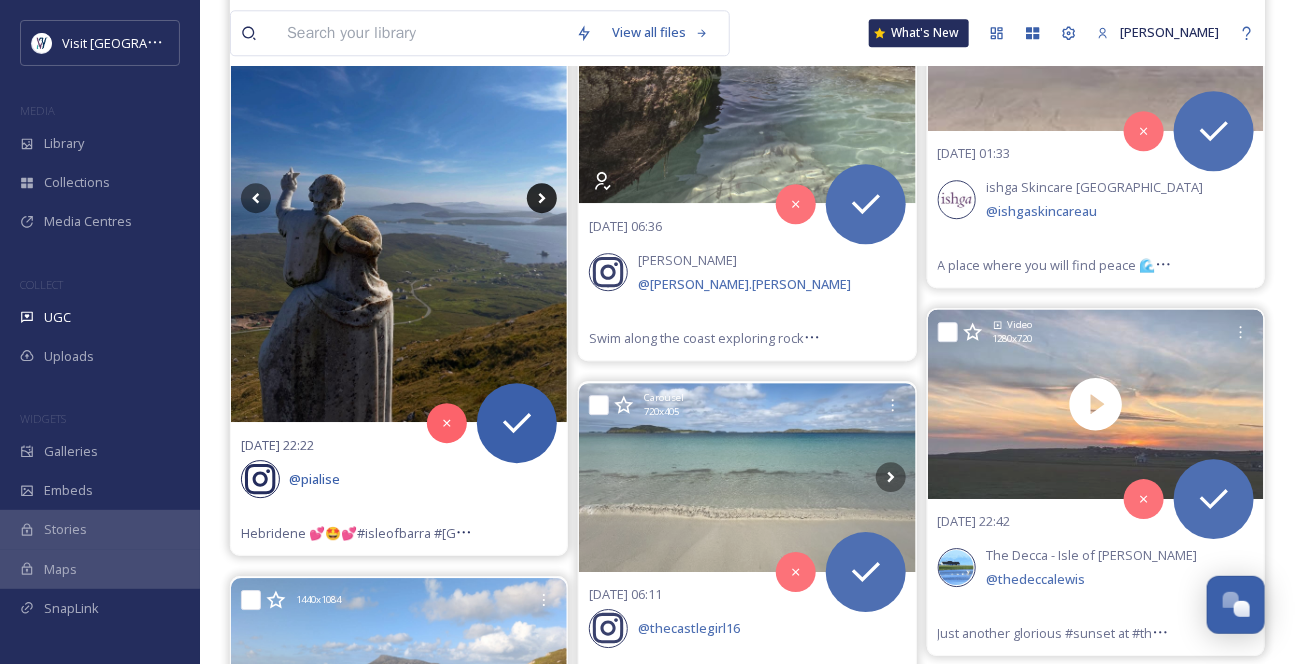click 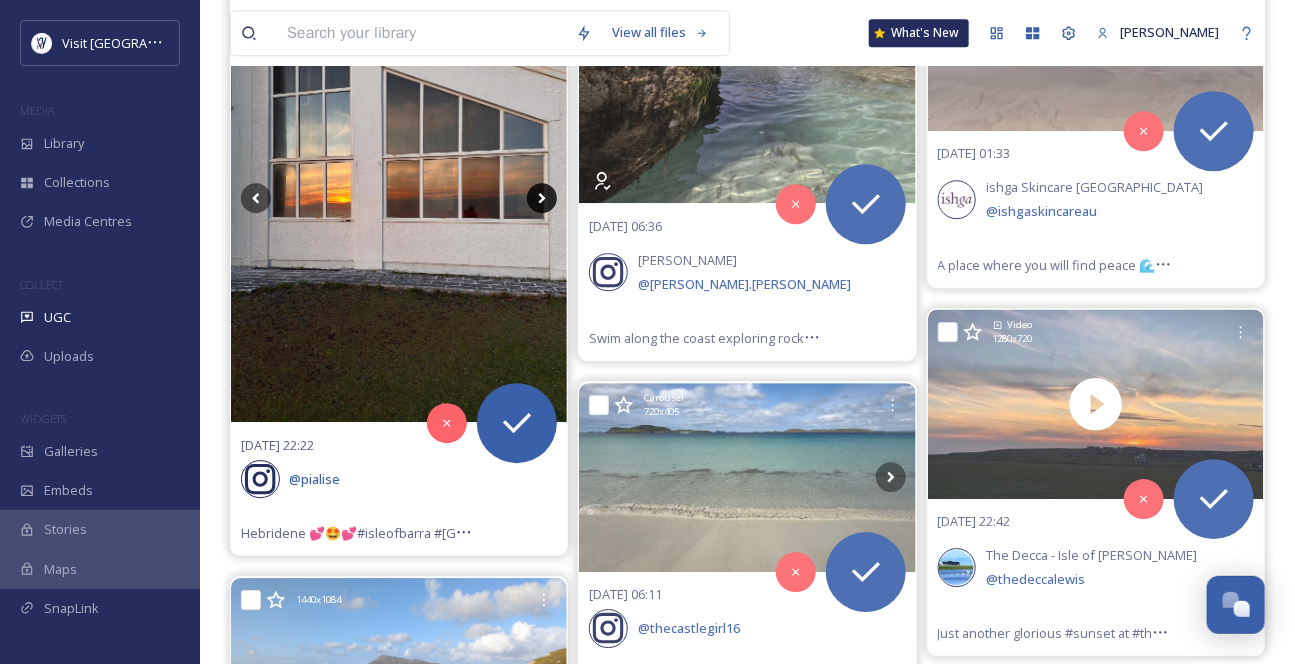 click 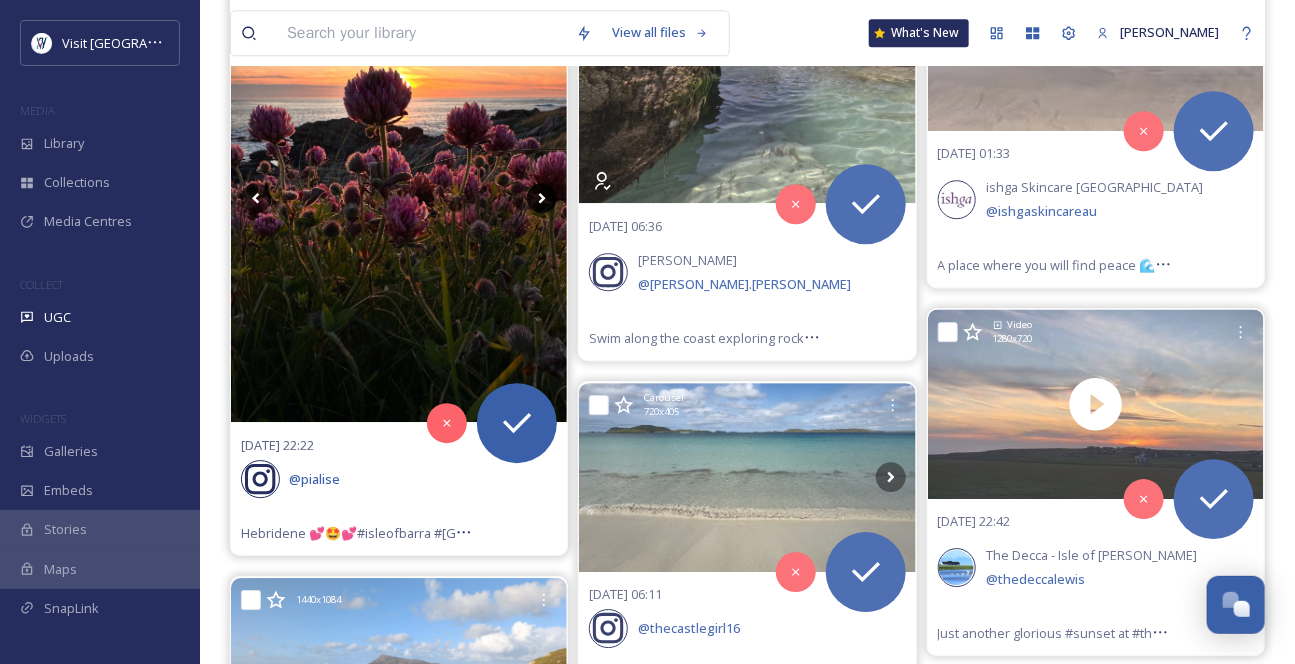 click 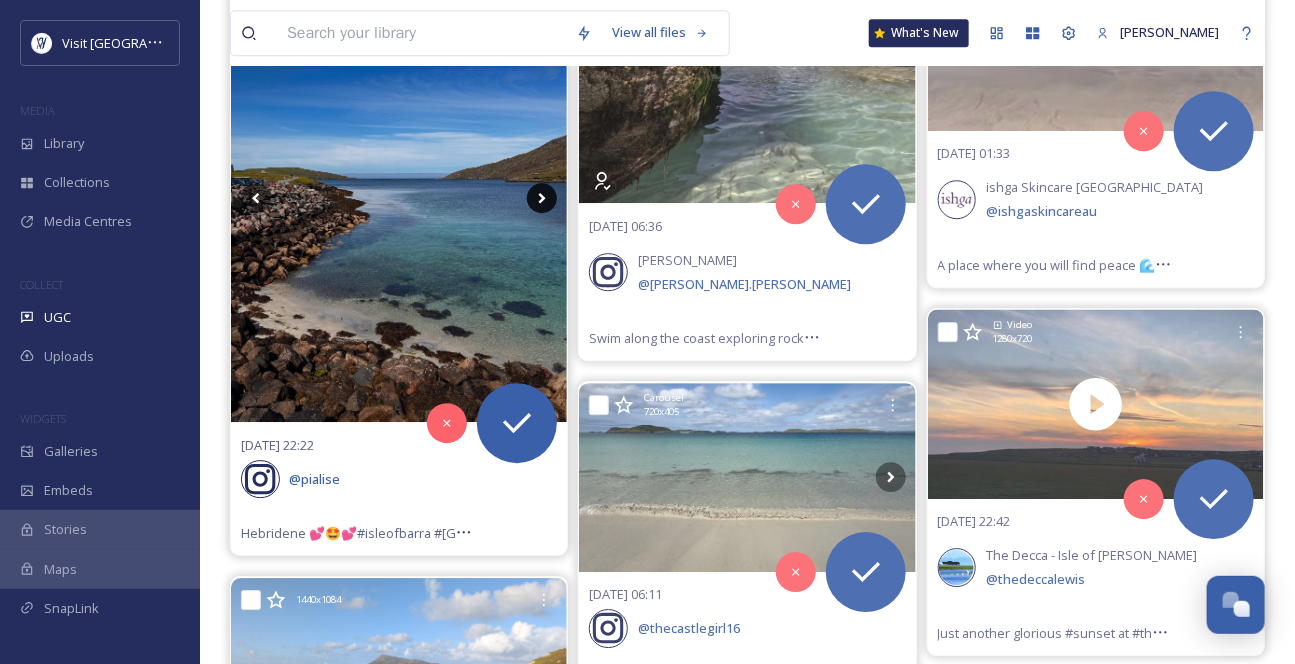 click 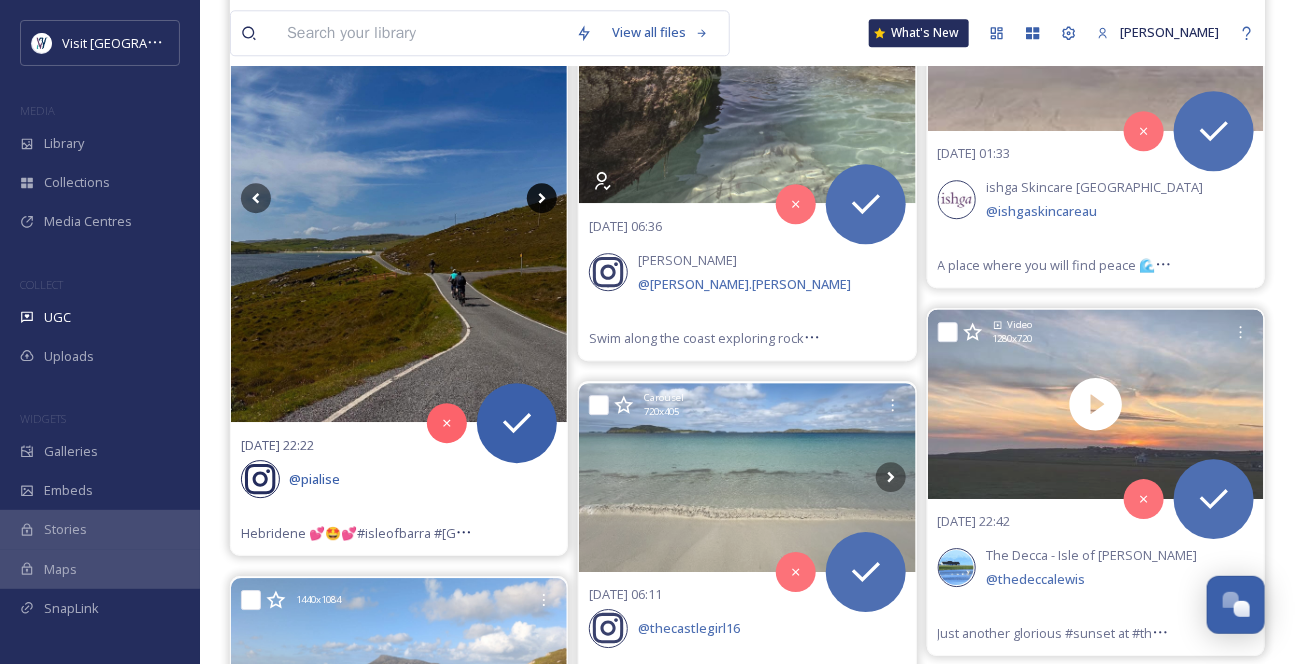 click 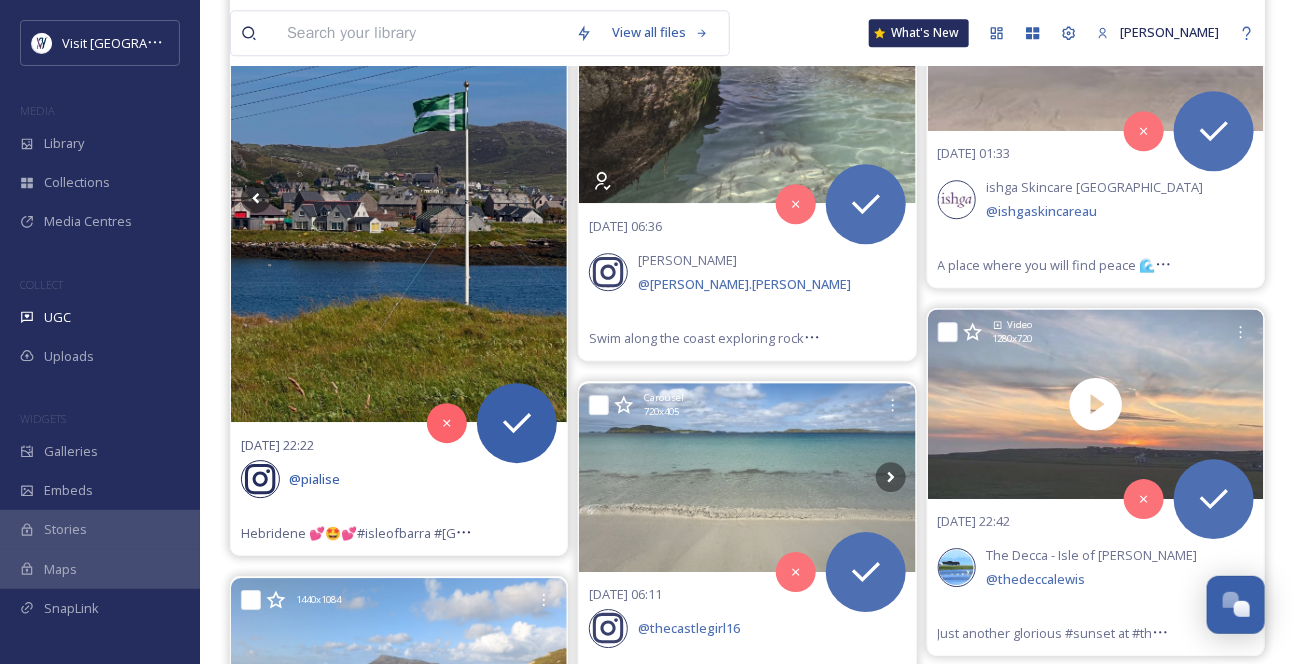click 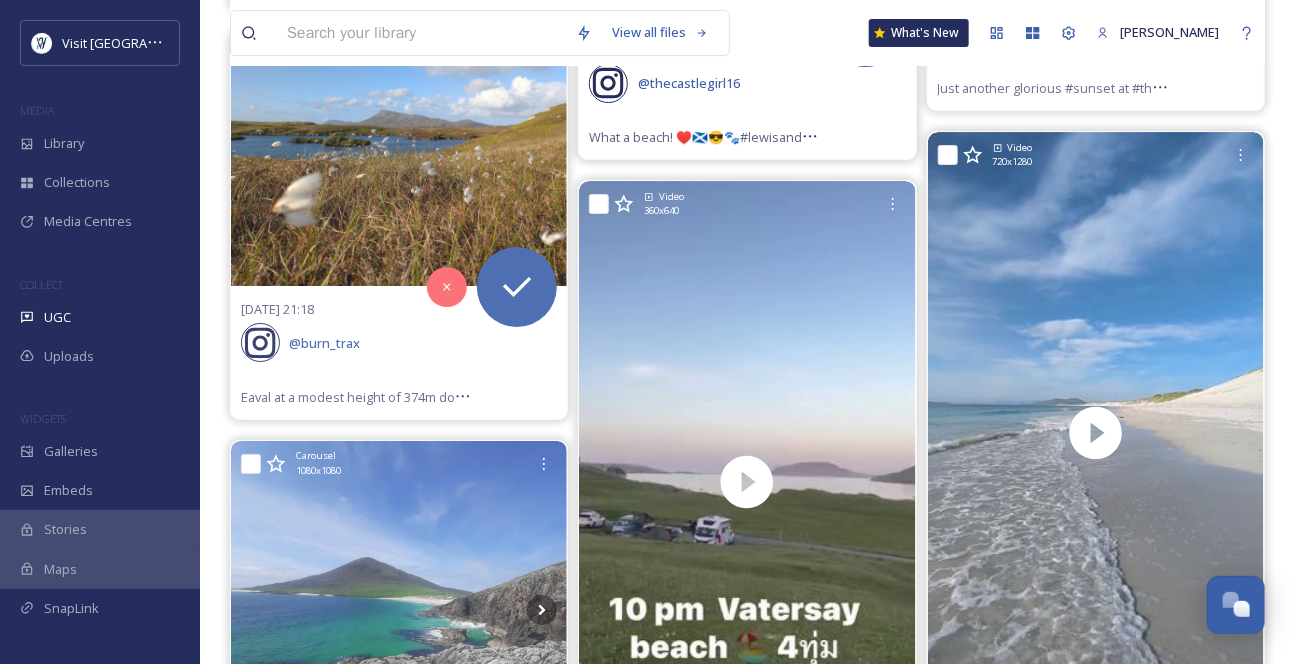 scroll, scrollTop: 8363, scrollLeft: 0, axis: vertical 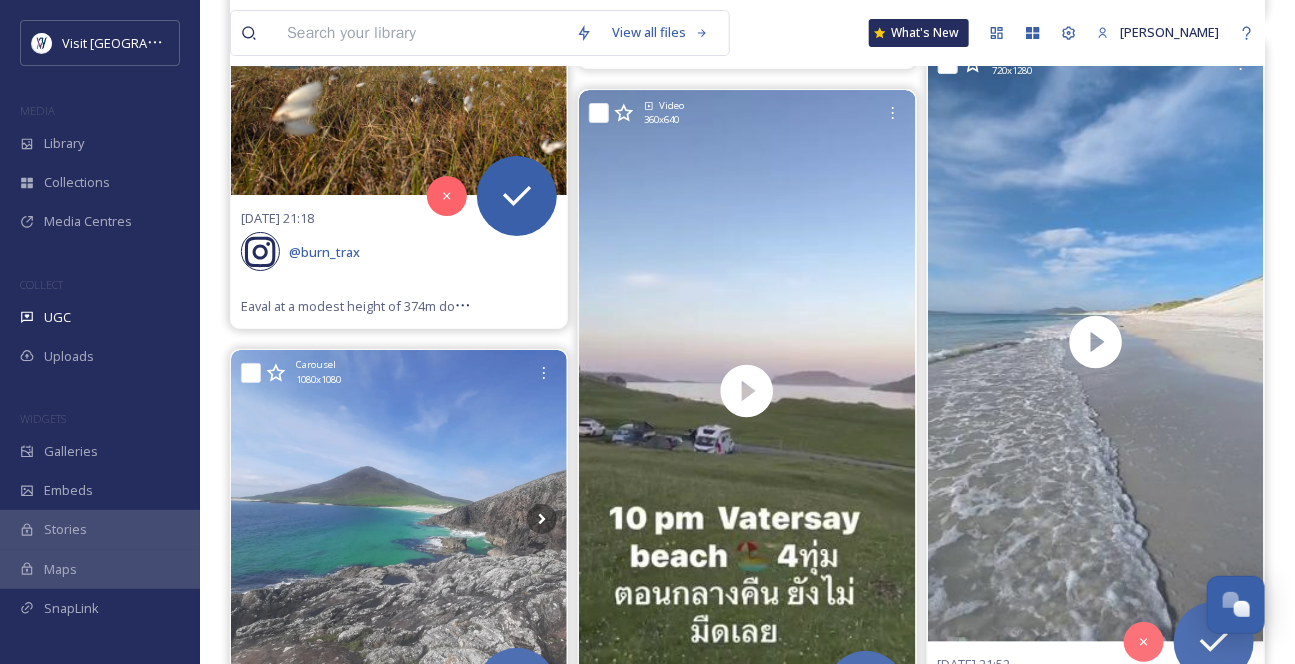 click 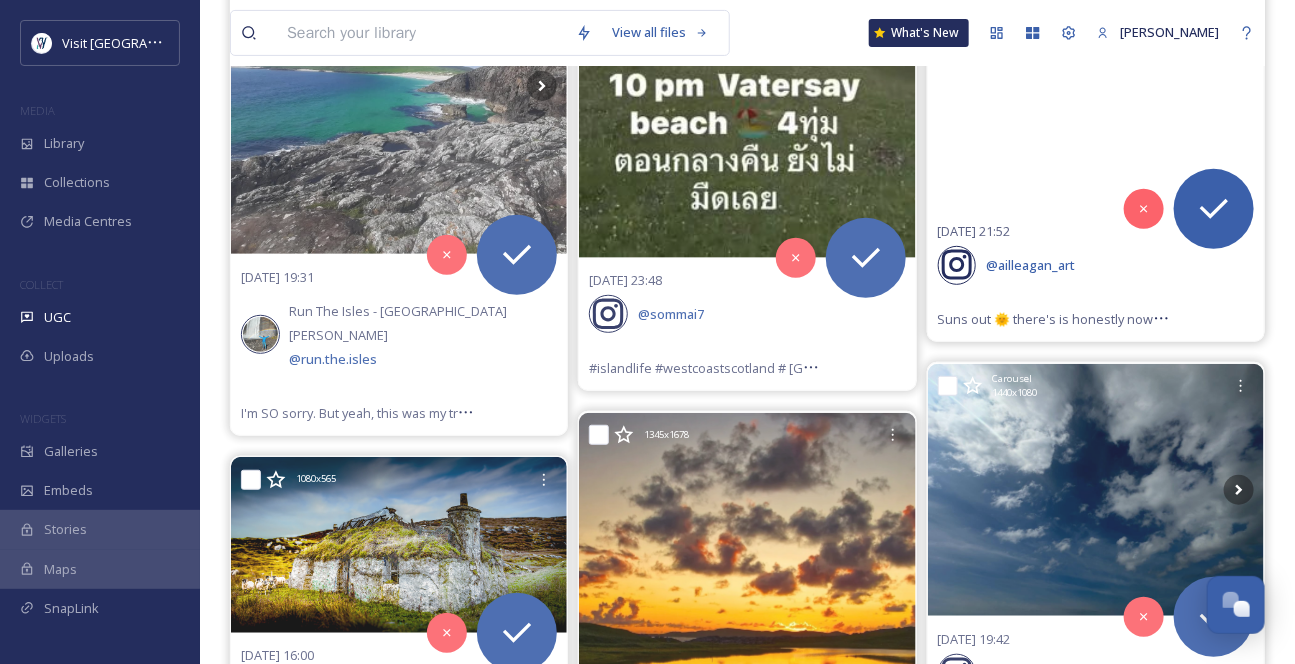scroll, scrollTop: 8818, scrollLeft: 0, axis: vertical 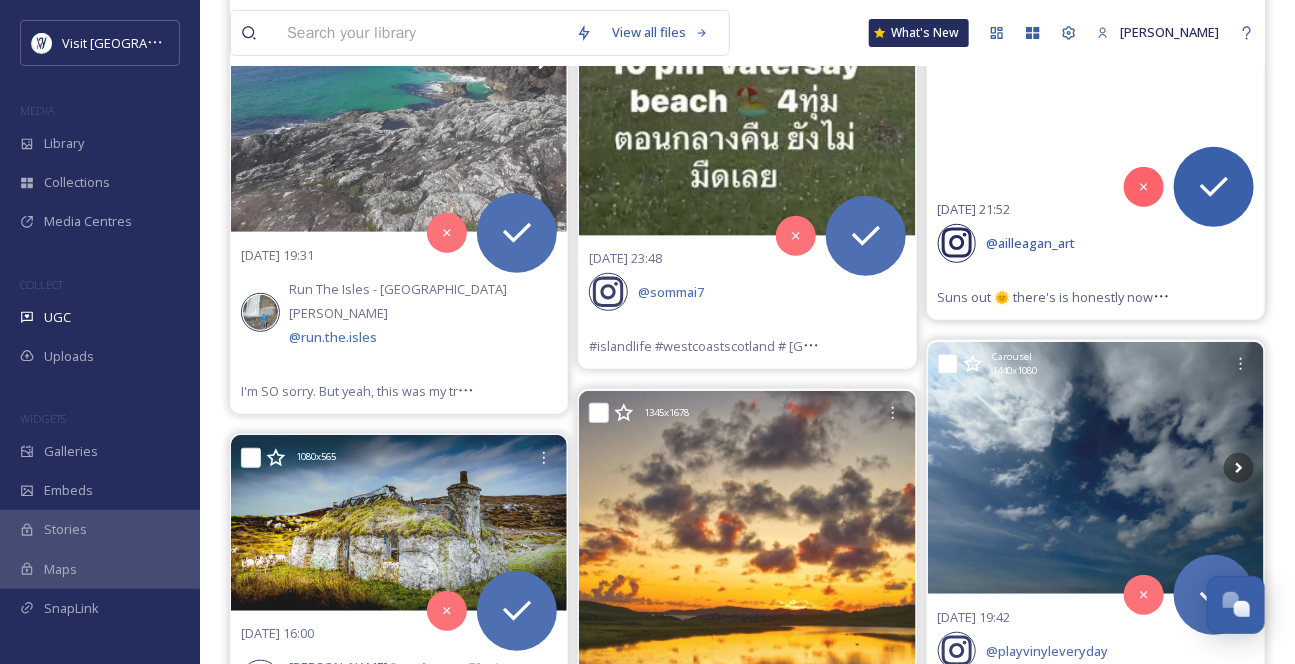 click at bounding box center [1096, -114] 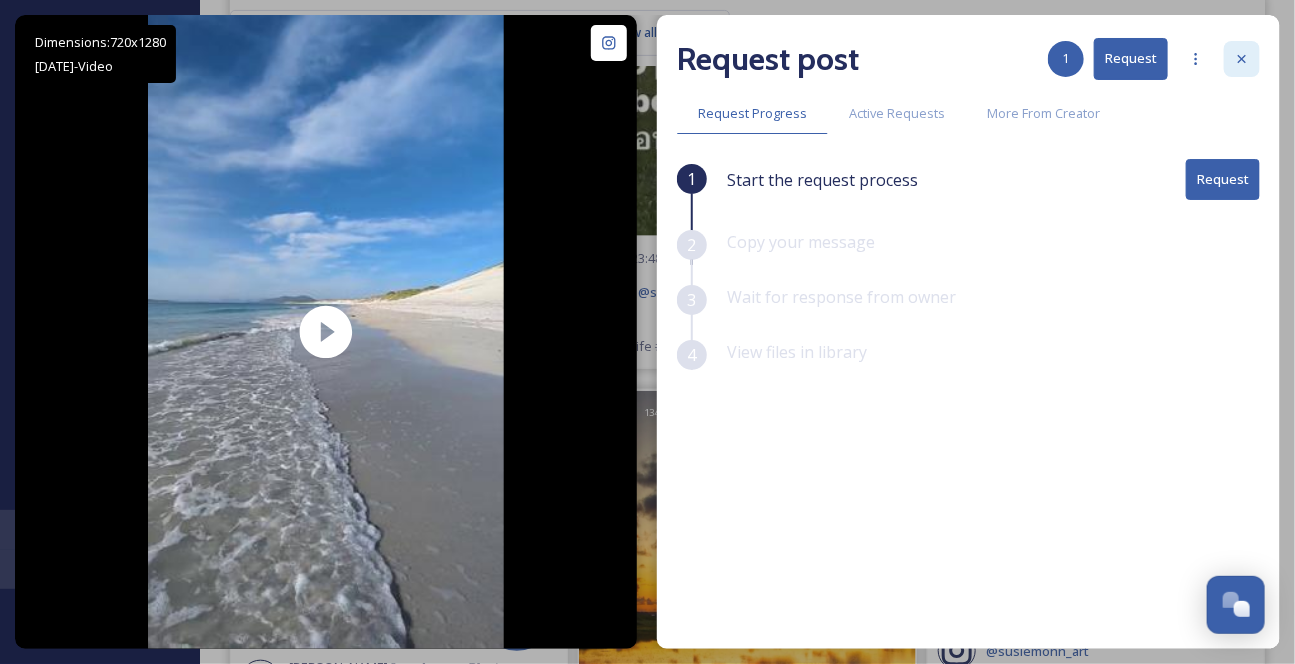 click 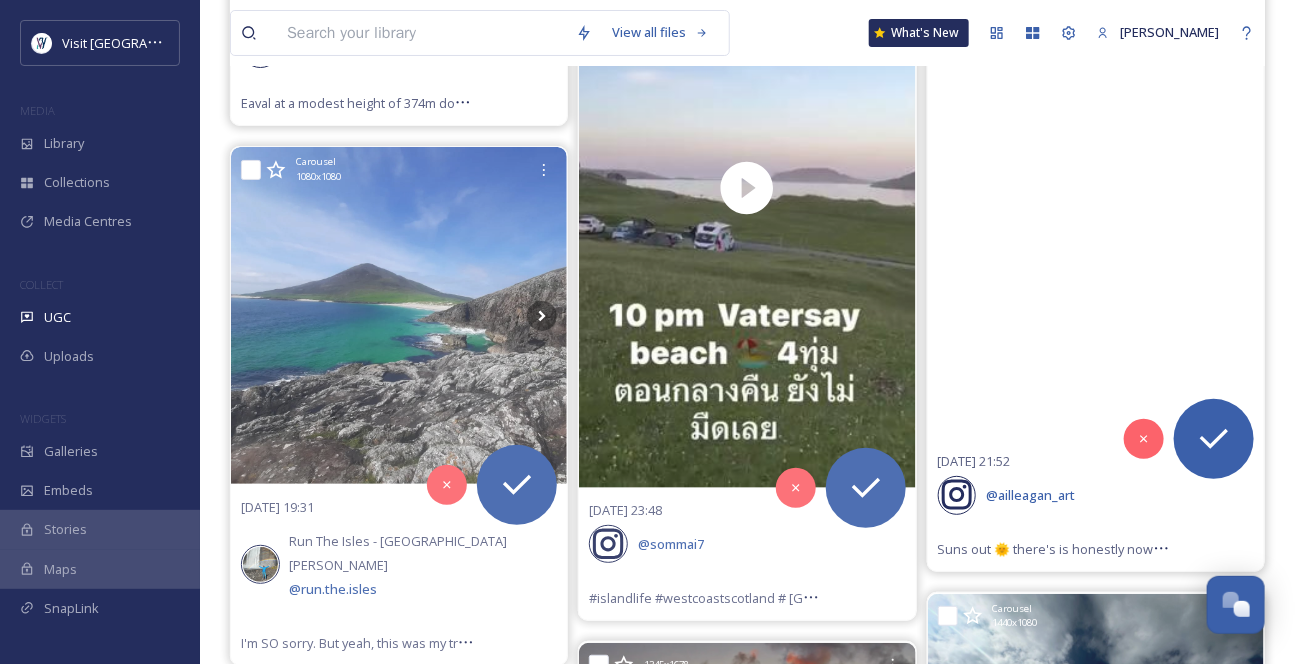 scroll, scrollTop: 8545, scrollLeft: 0, axis: vertical 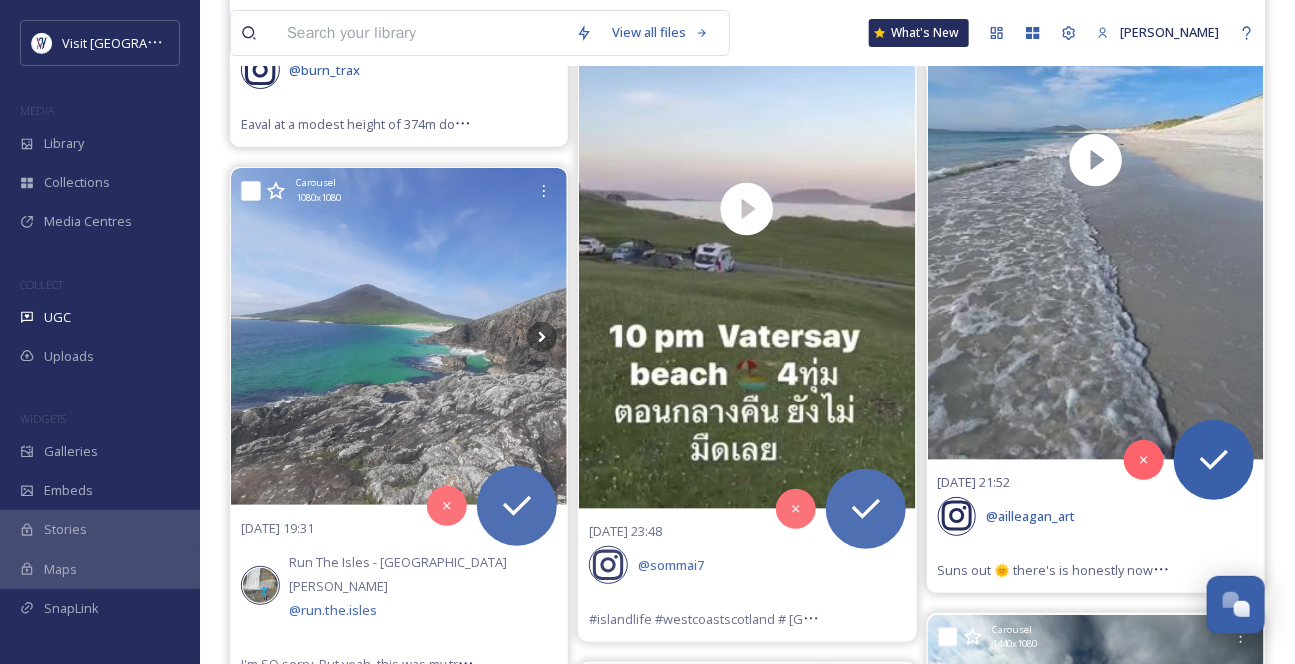 click 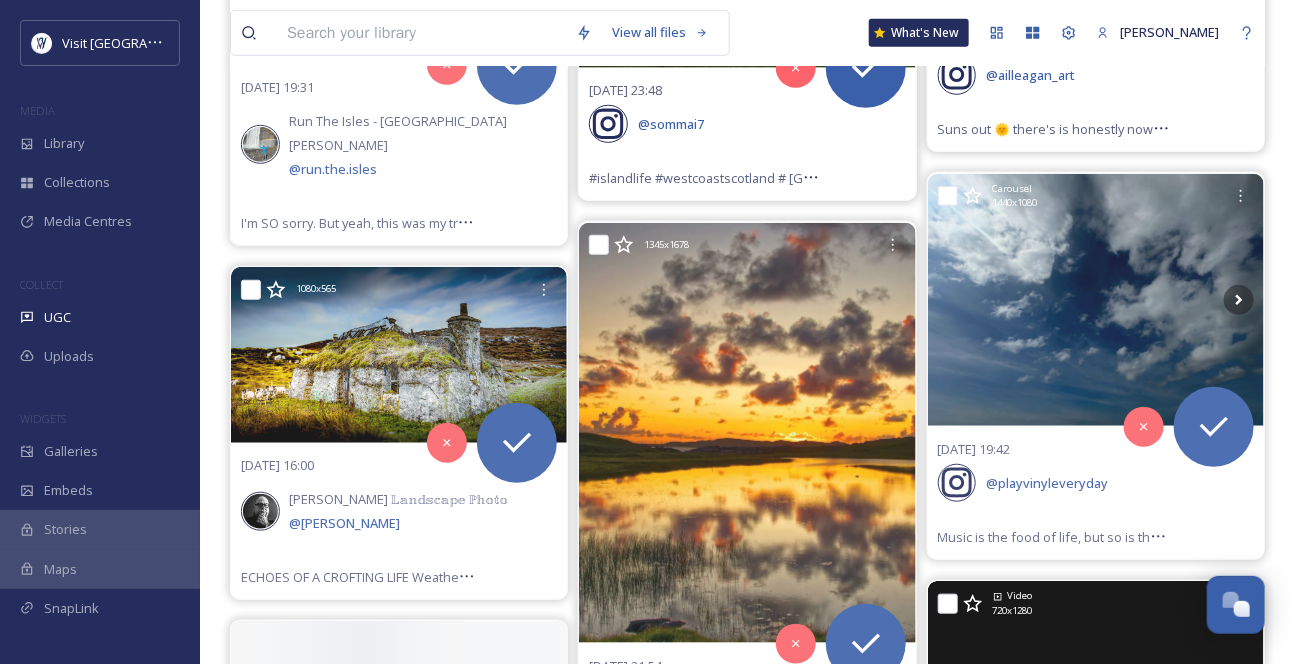 scroll, scrollTop: 9090, scrollLeft: 0, axis: vertical 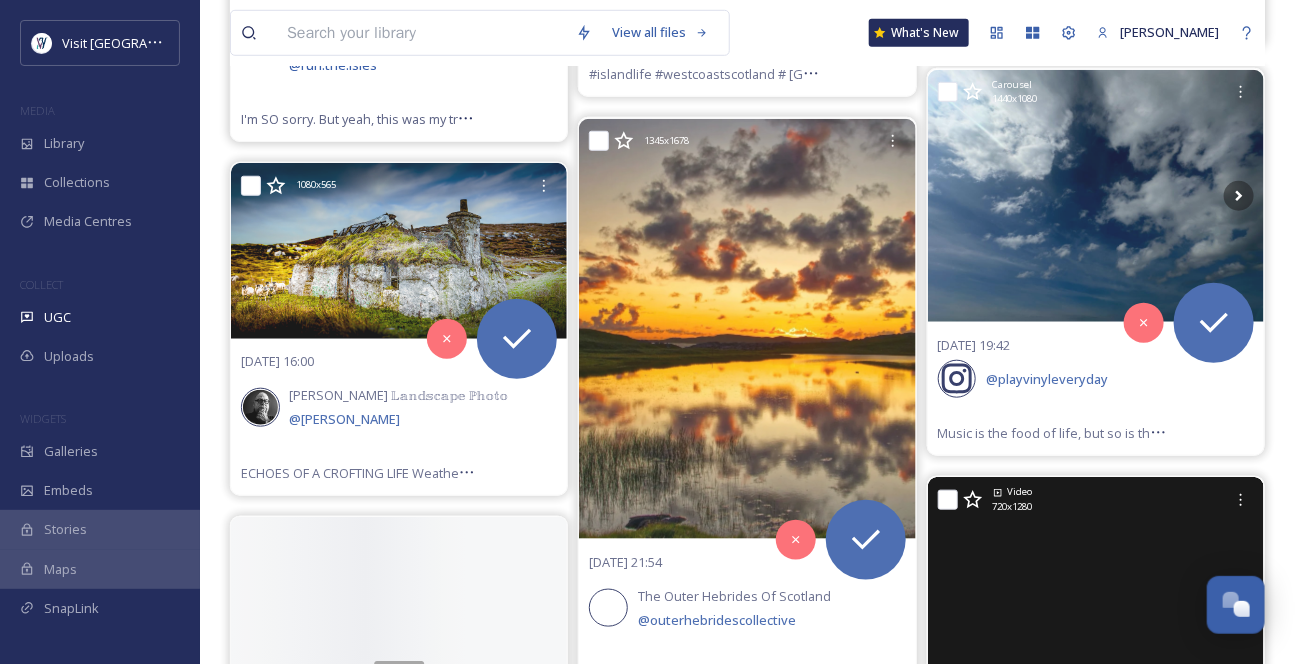 click on "Skip" at bounding box center (447, -39) 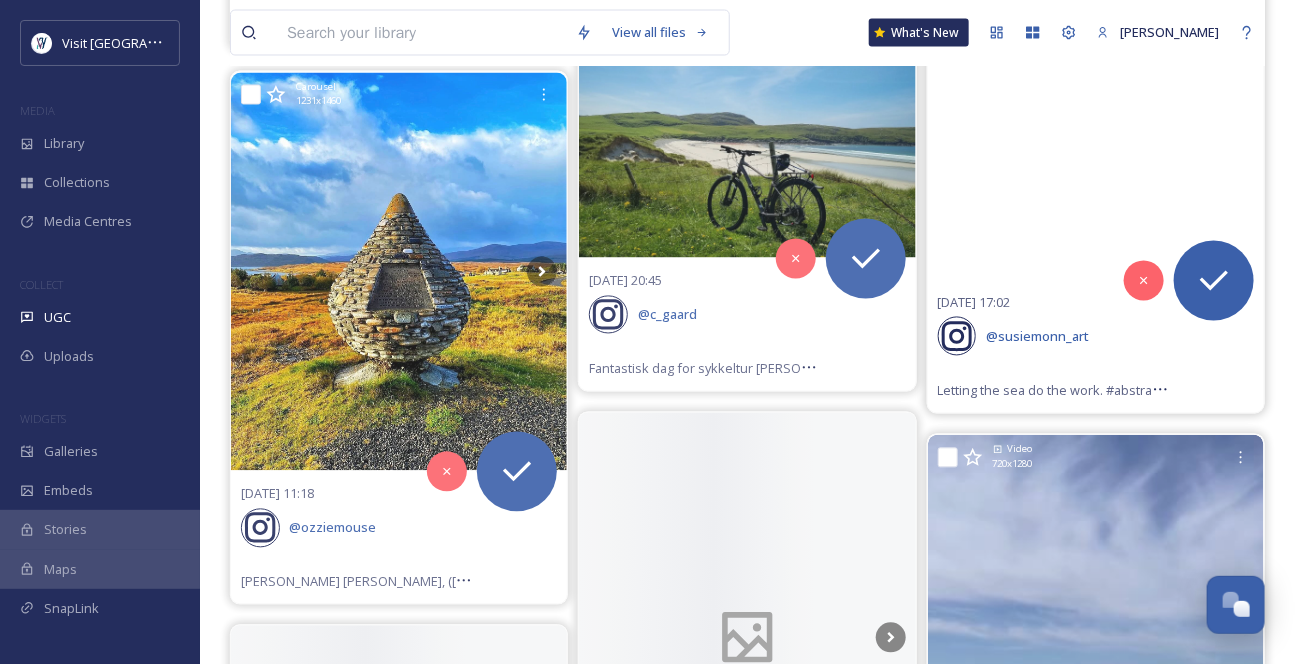 scroll, scrollTop: 9909, scrollLeft: 0, axis: vertical 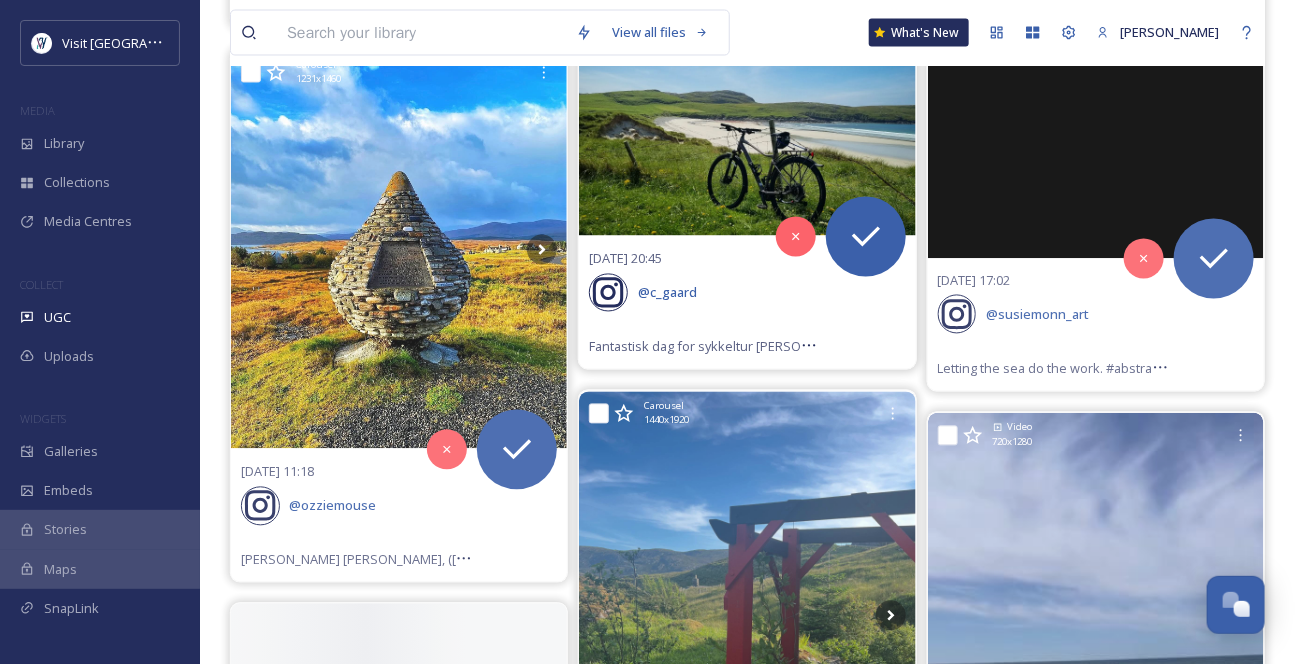 click 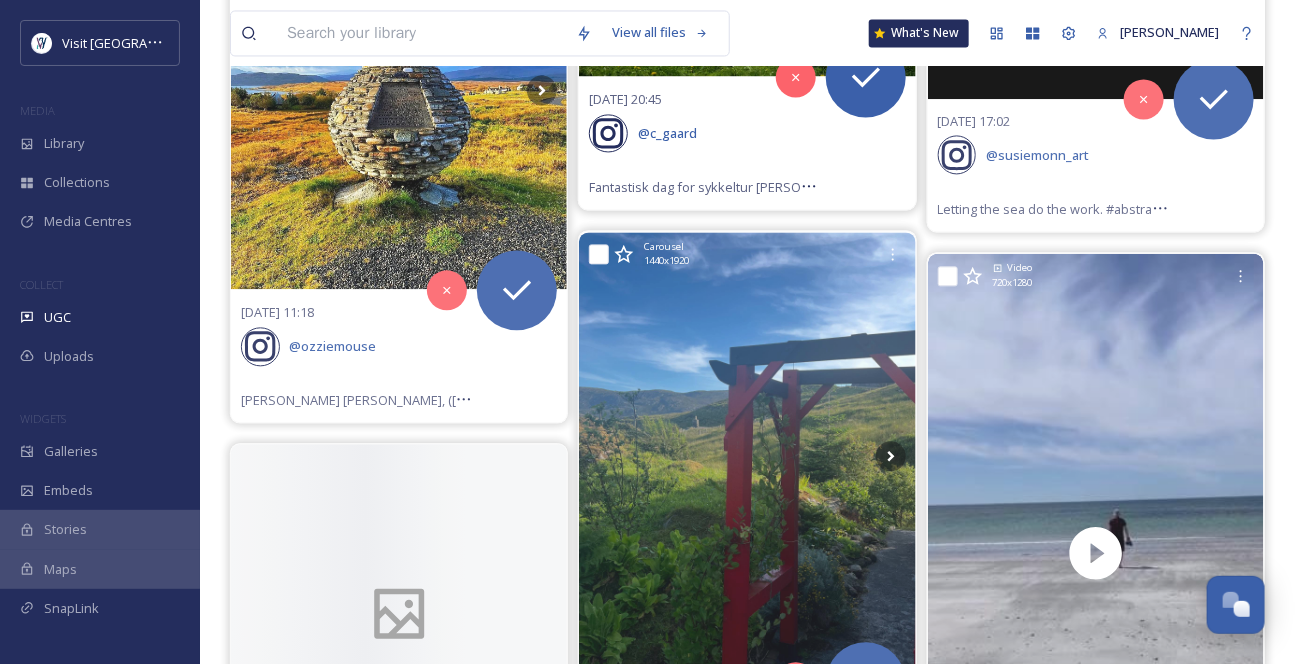 scroll, scrollTop: 10090, scrollLeft: 0, axis: vertical 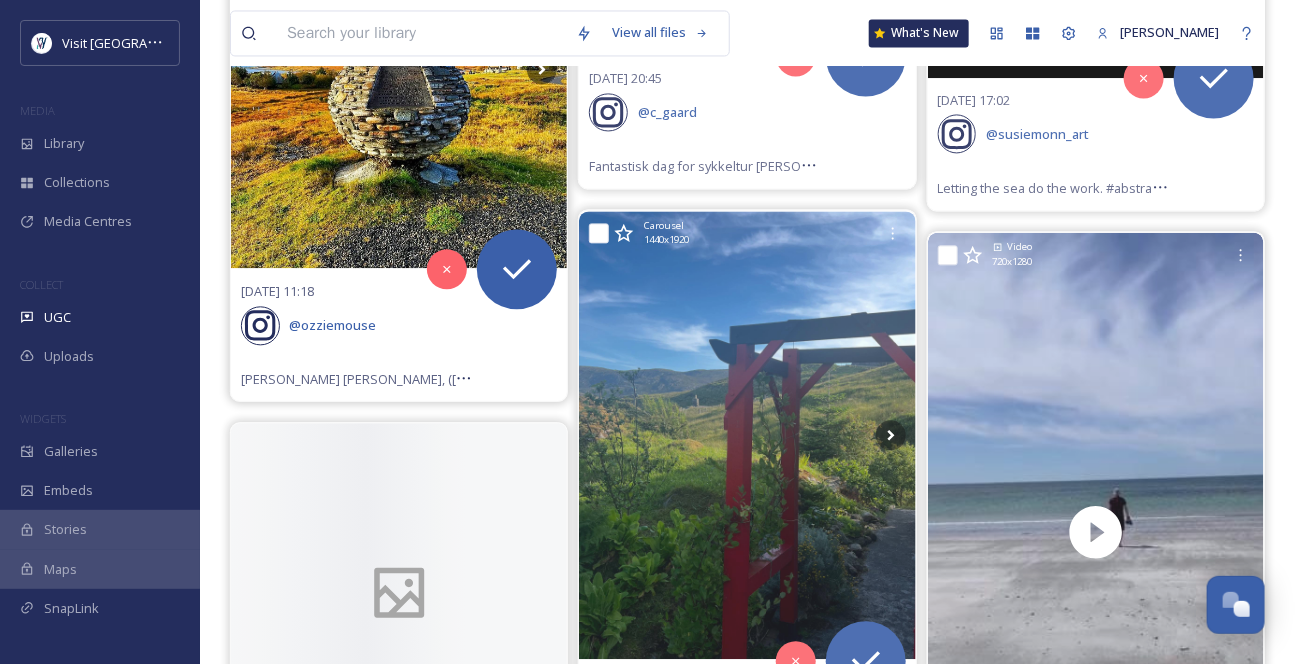 click 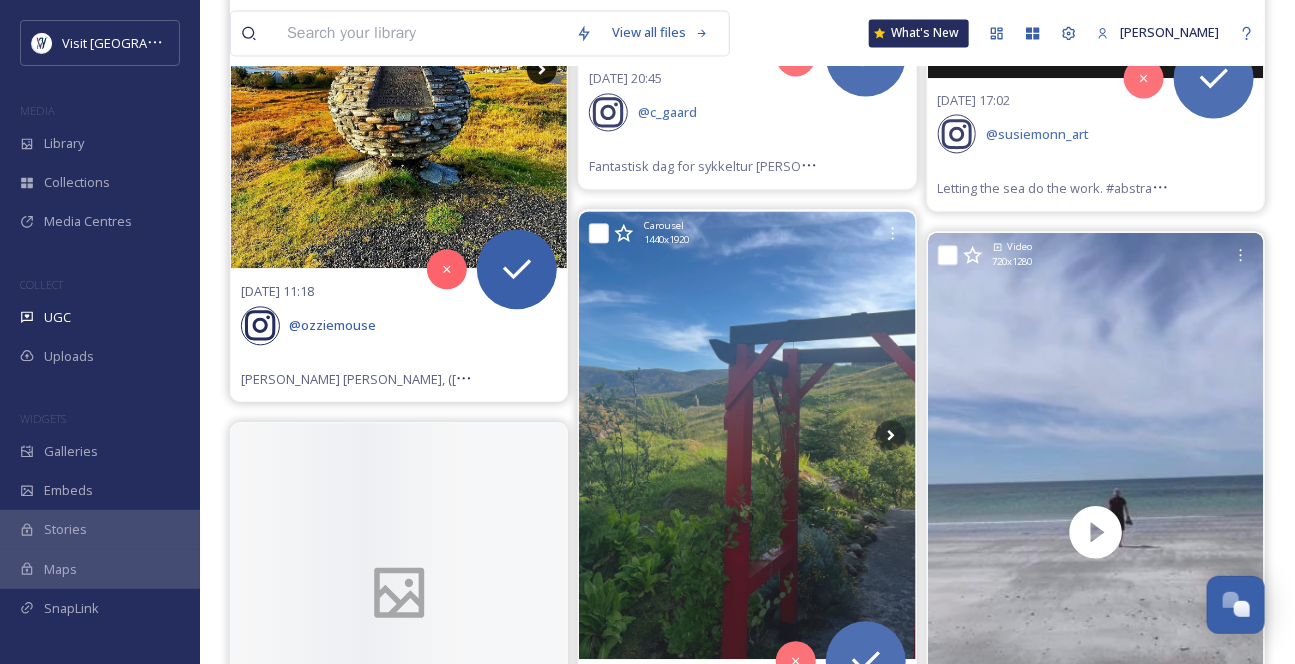 click 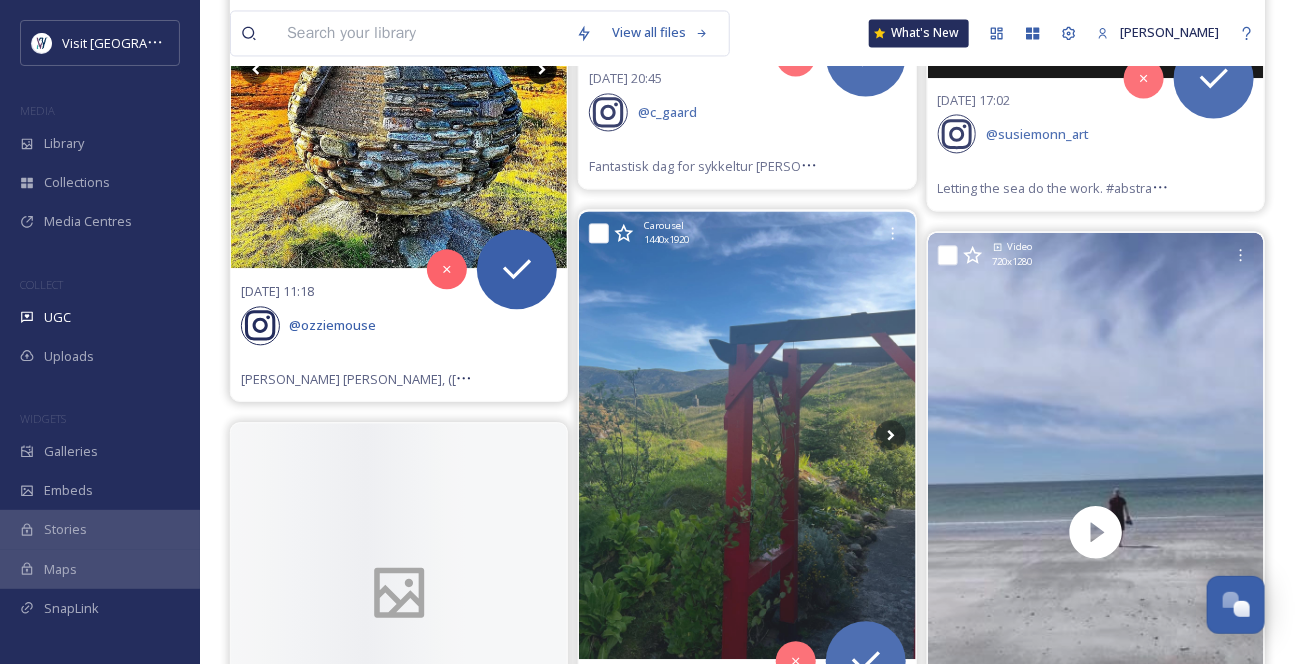 click 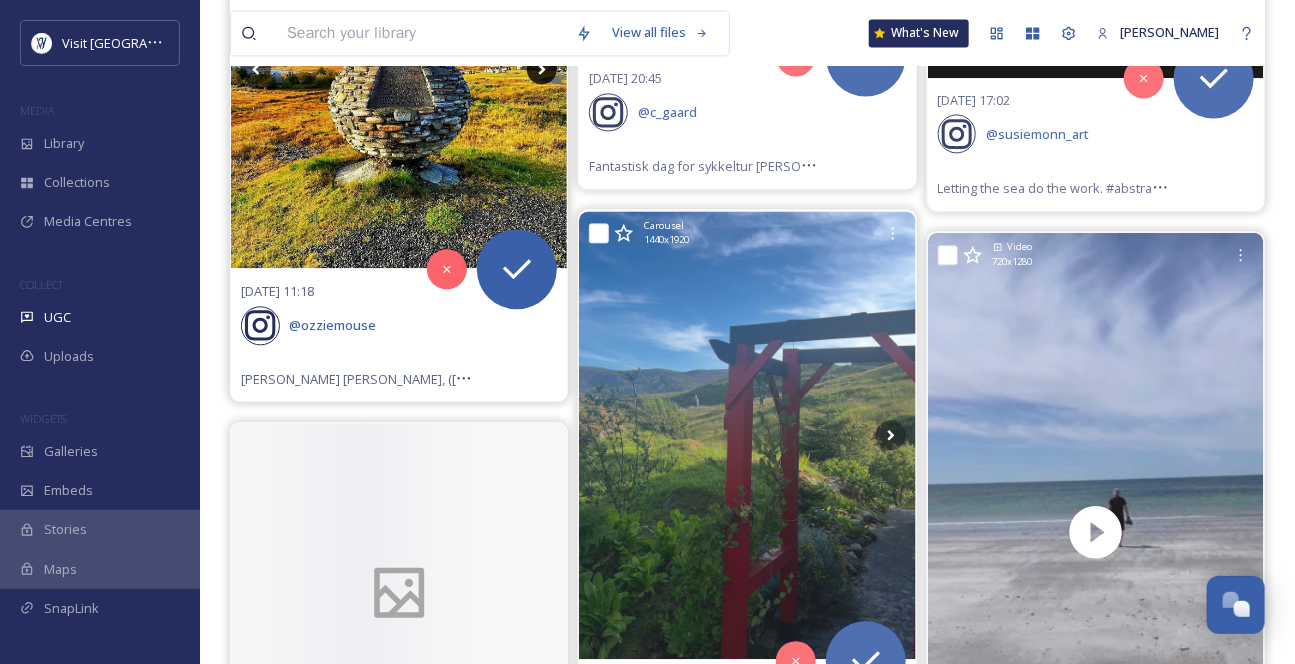 click 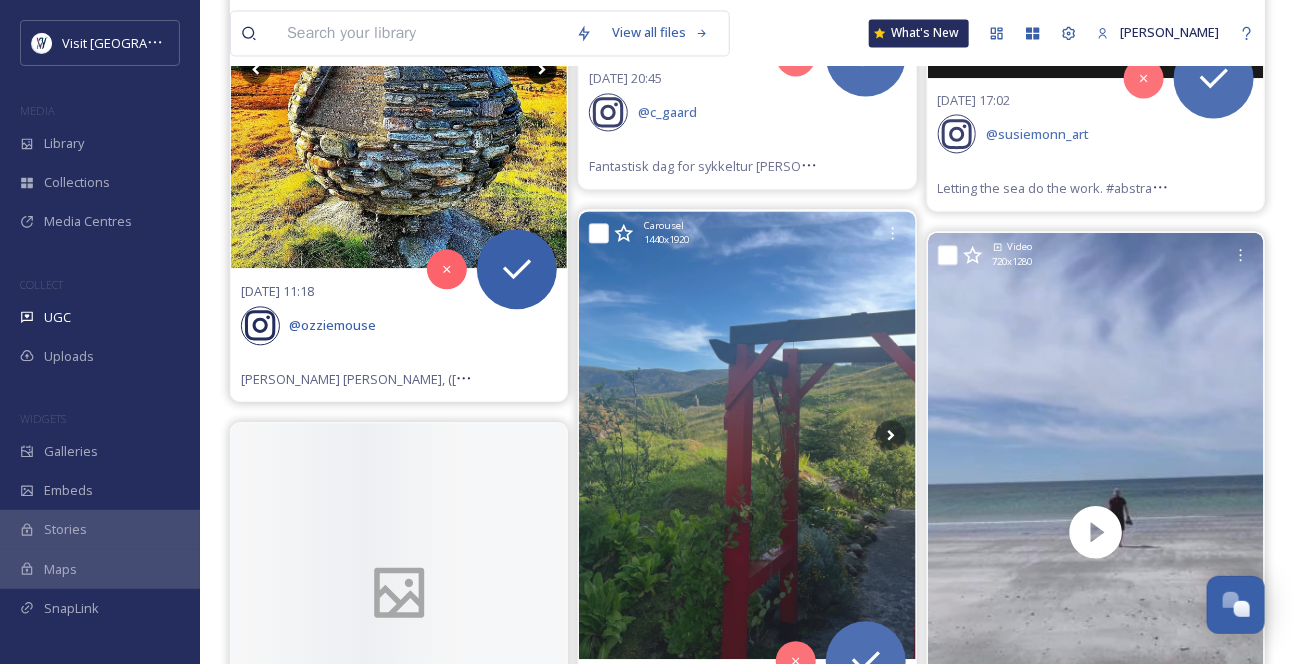 click 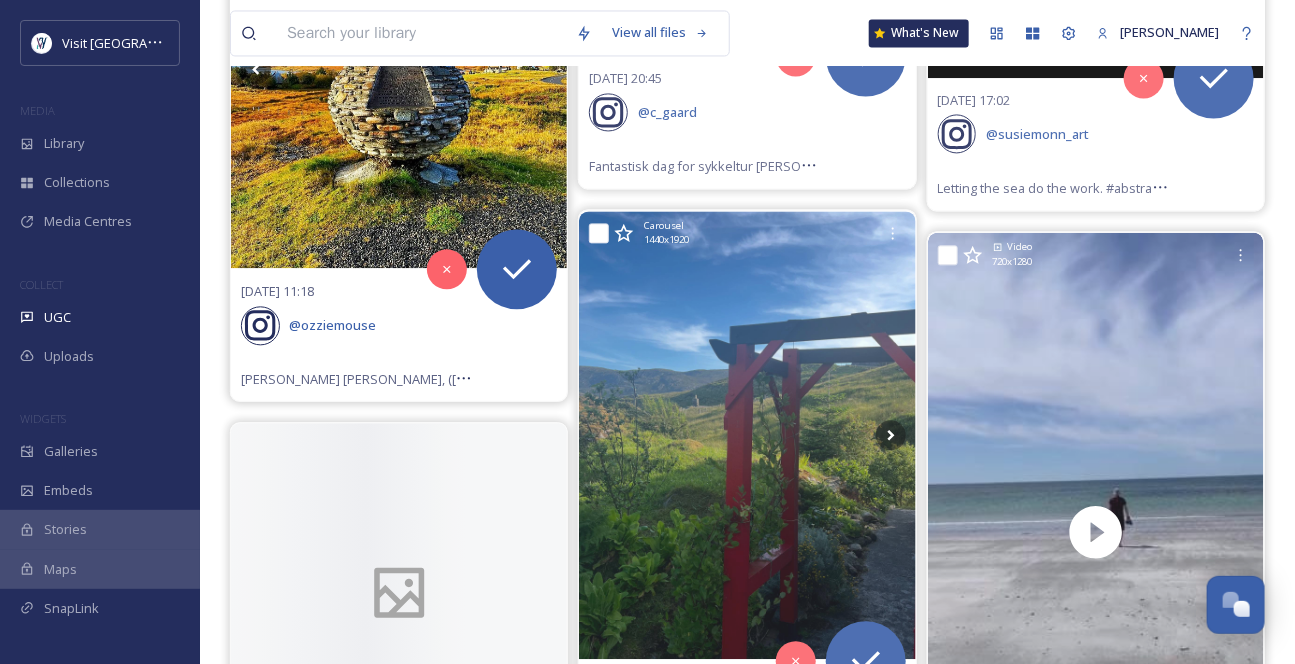 click 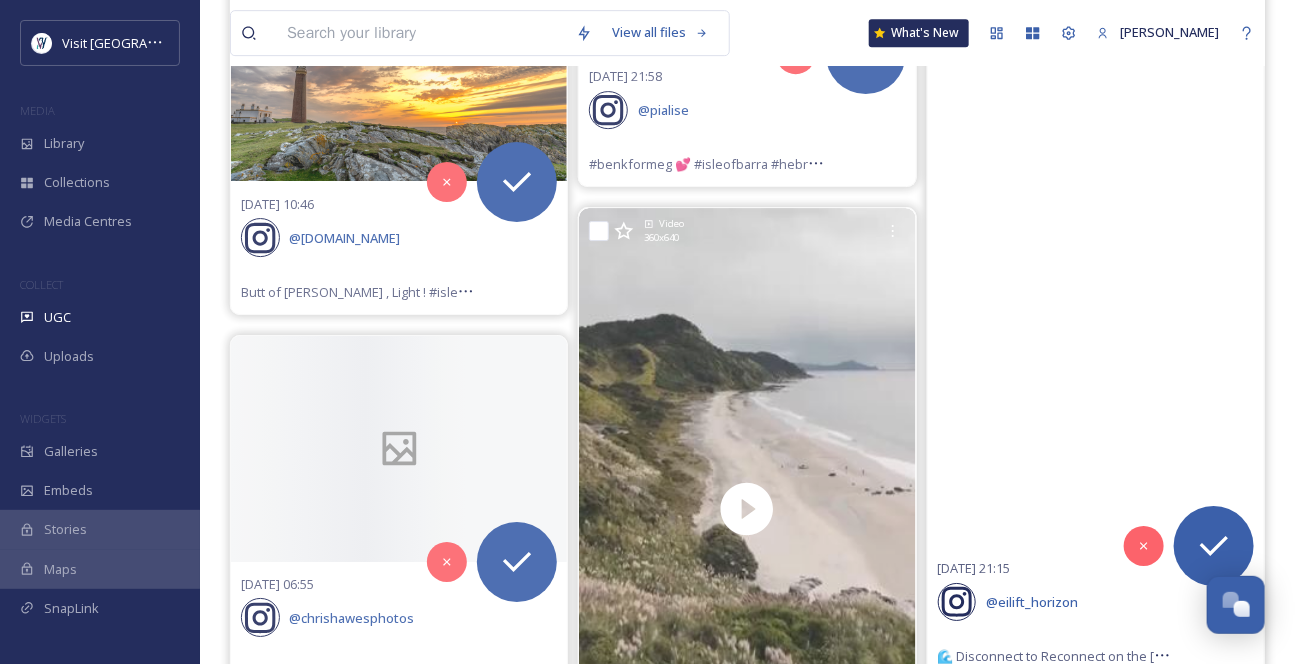 scroll, scrollTop: 13727, scrollLeft: 0, axis: vertical 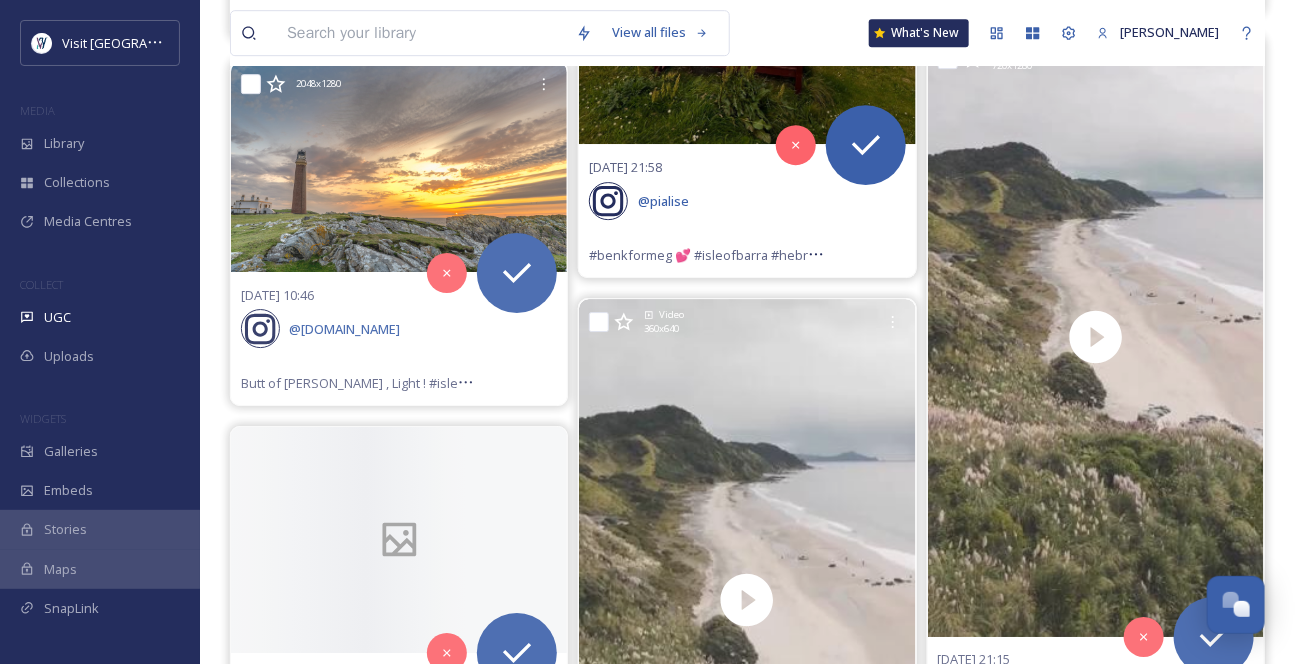 click 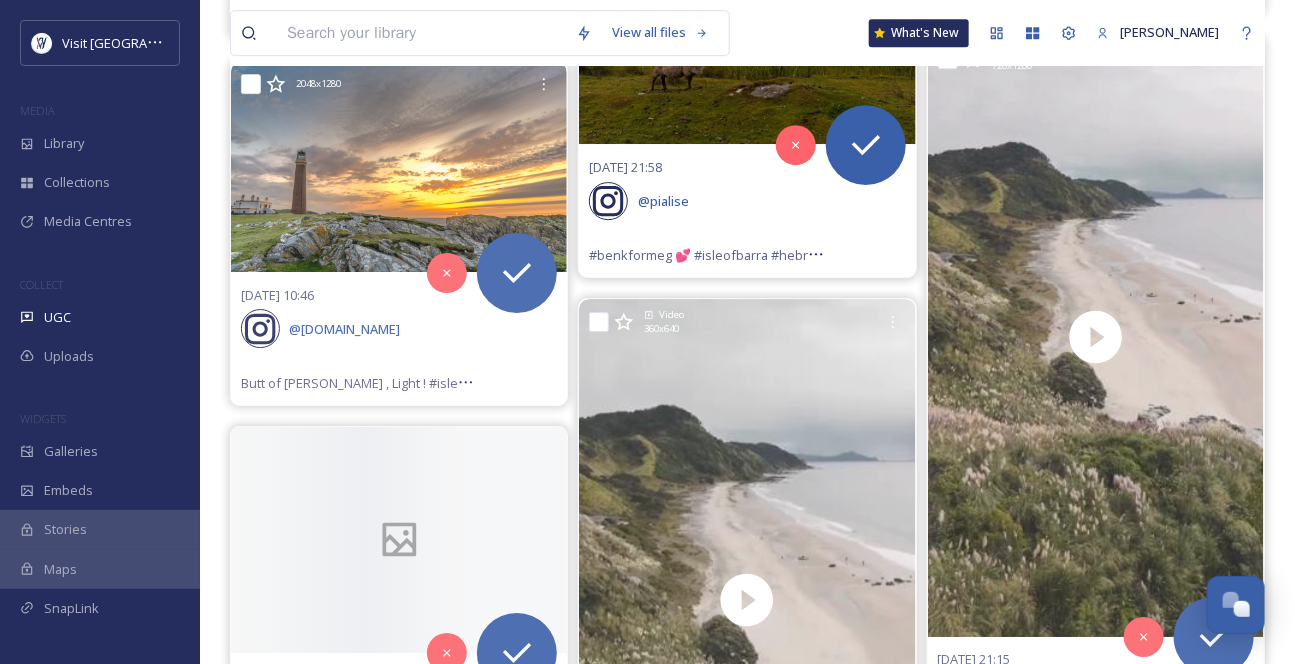 click 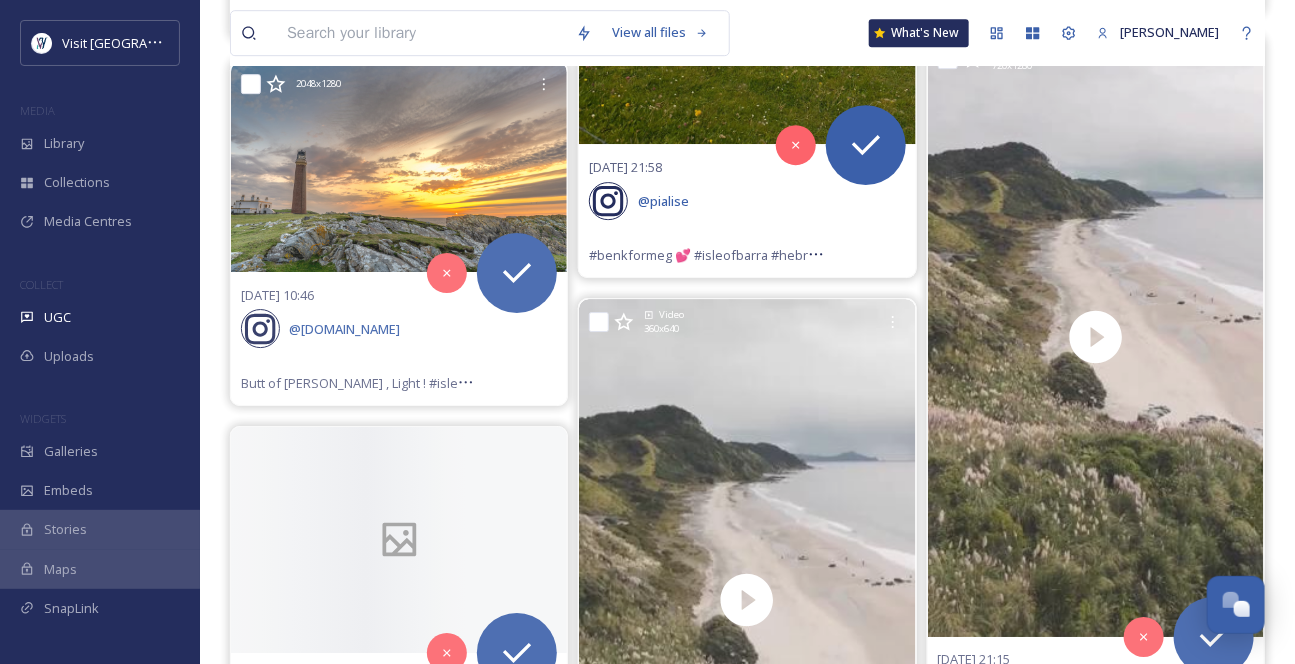 click 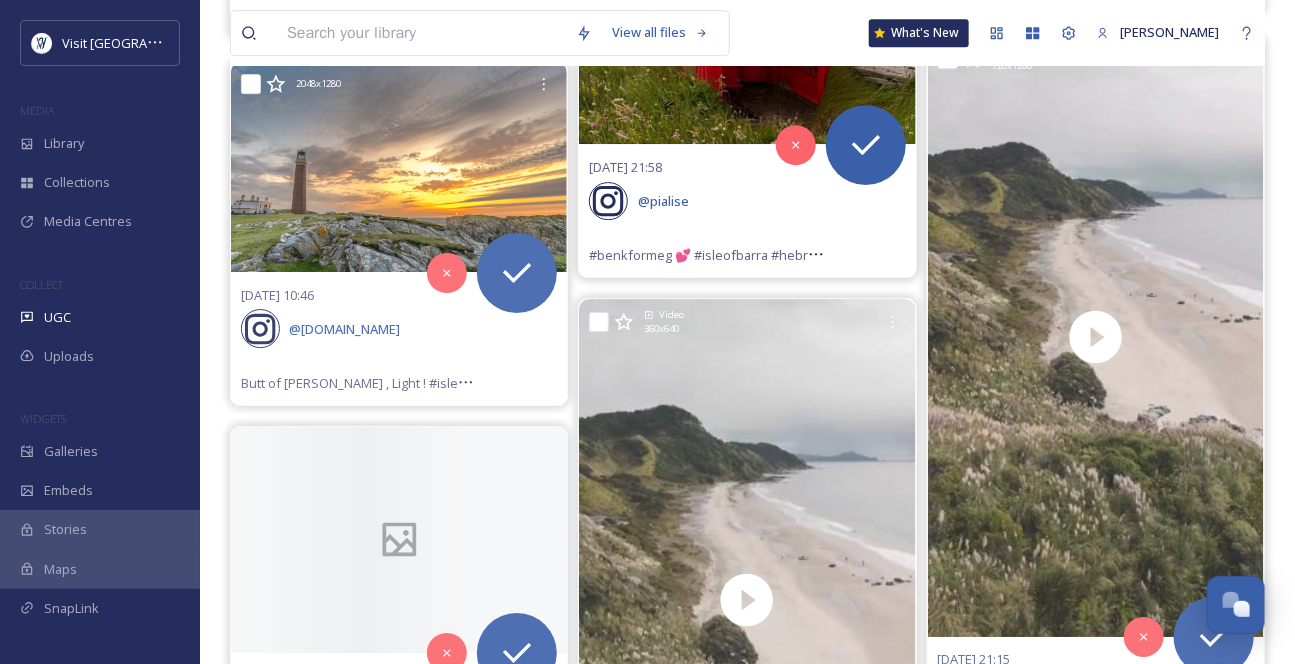 click 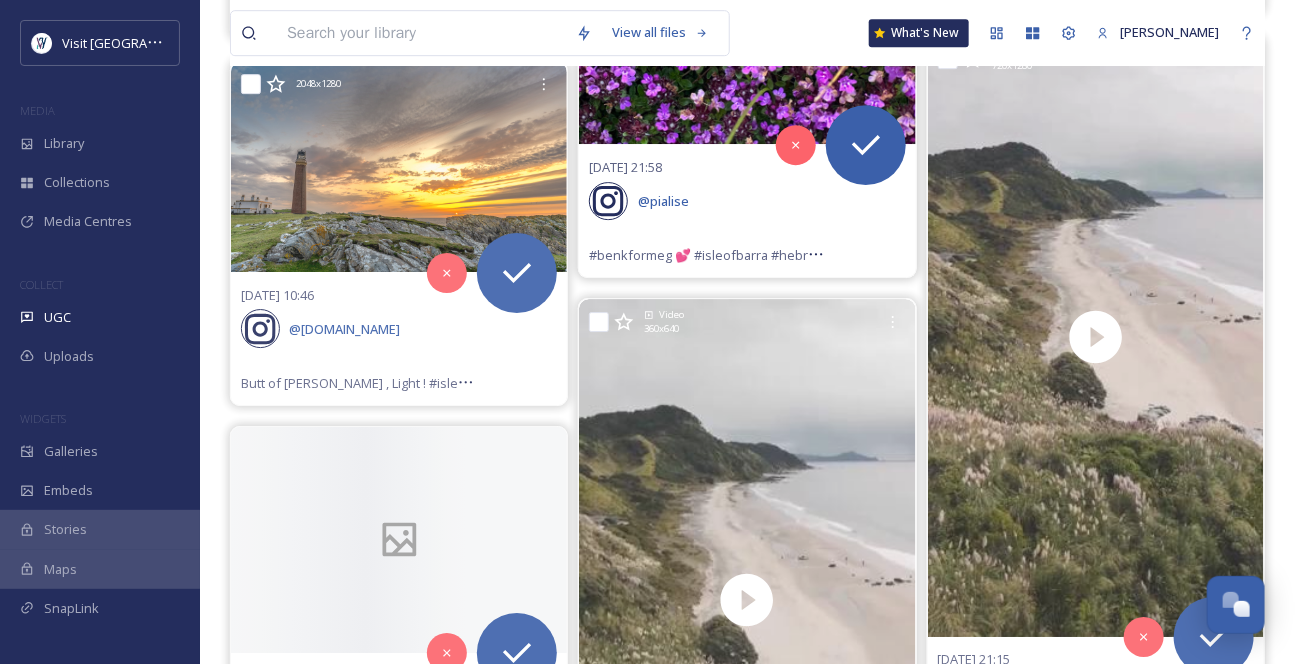 click 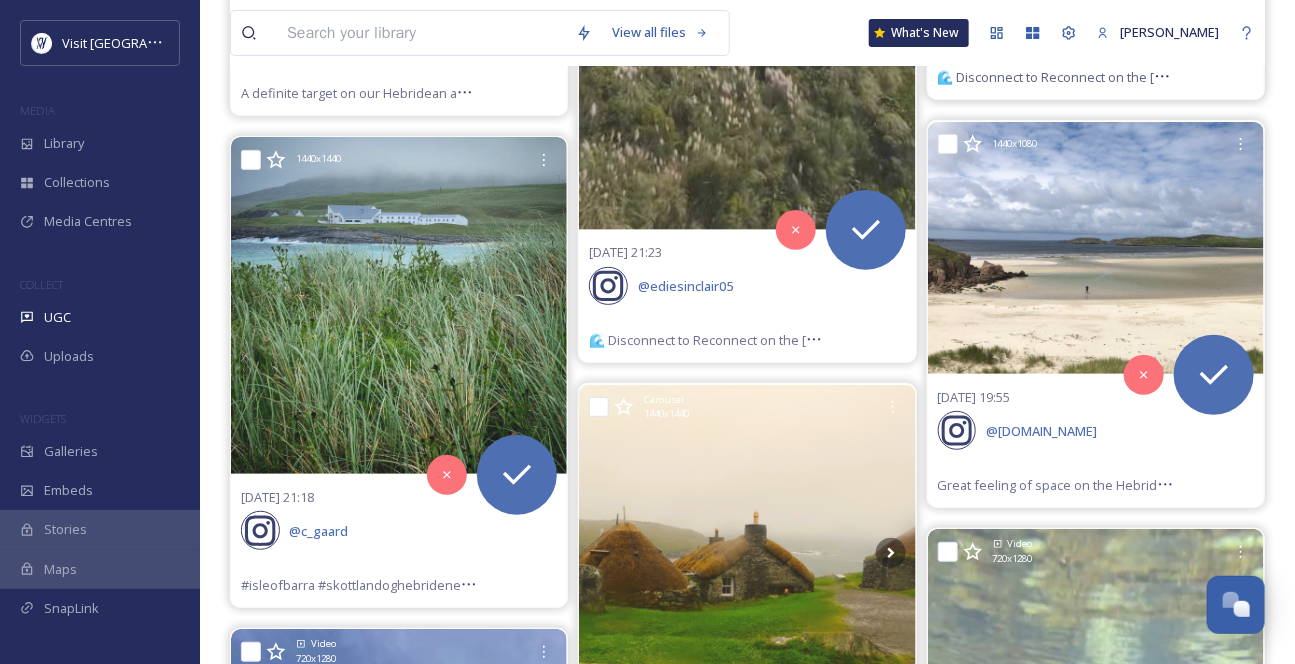 scroll, scrollTop: 14454, scrollLeft: 0, axis: vertical 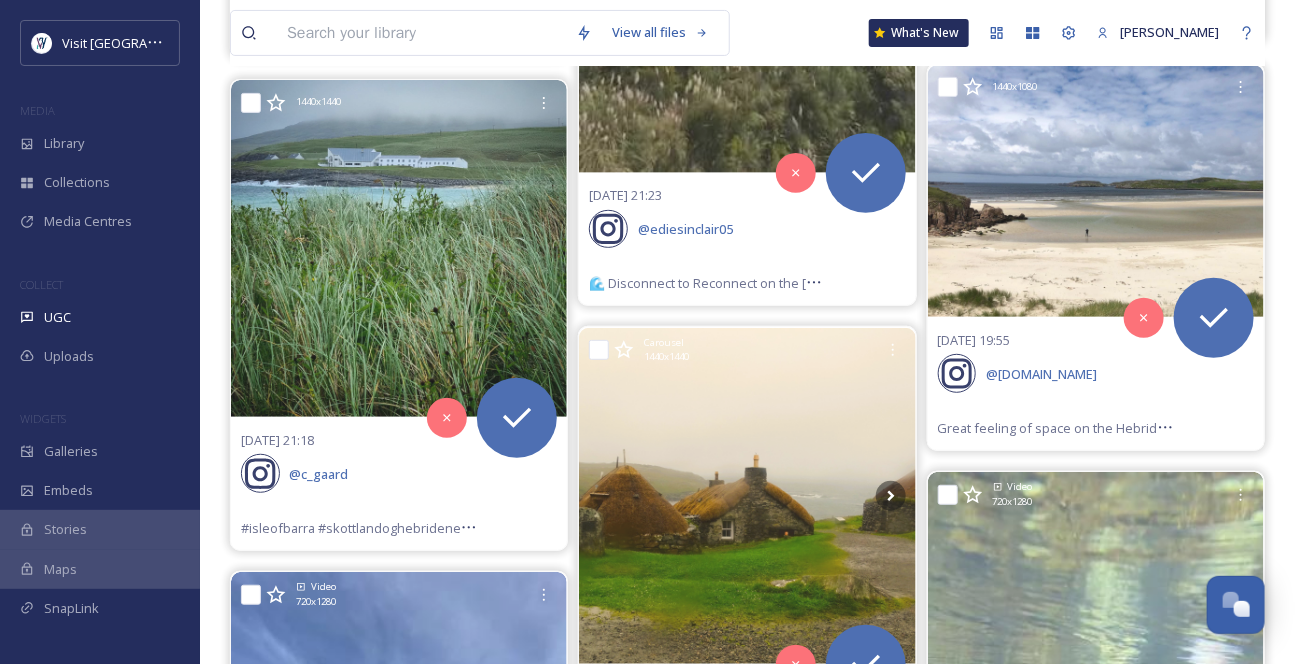 click 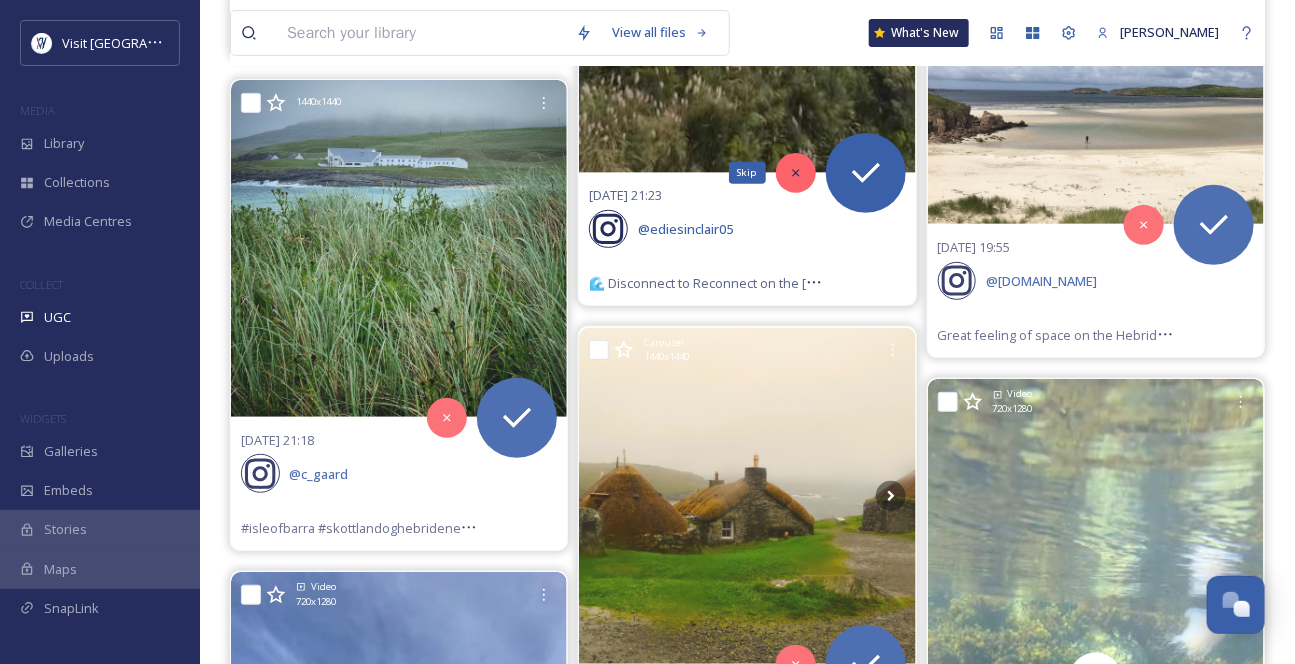 click 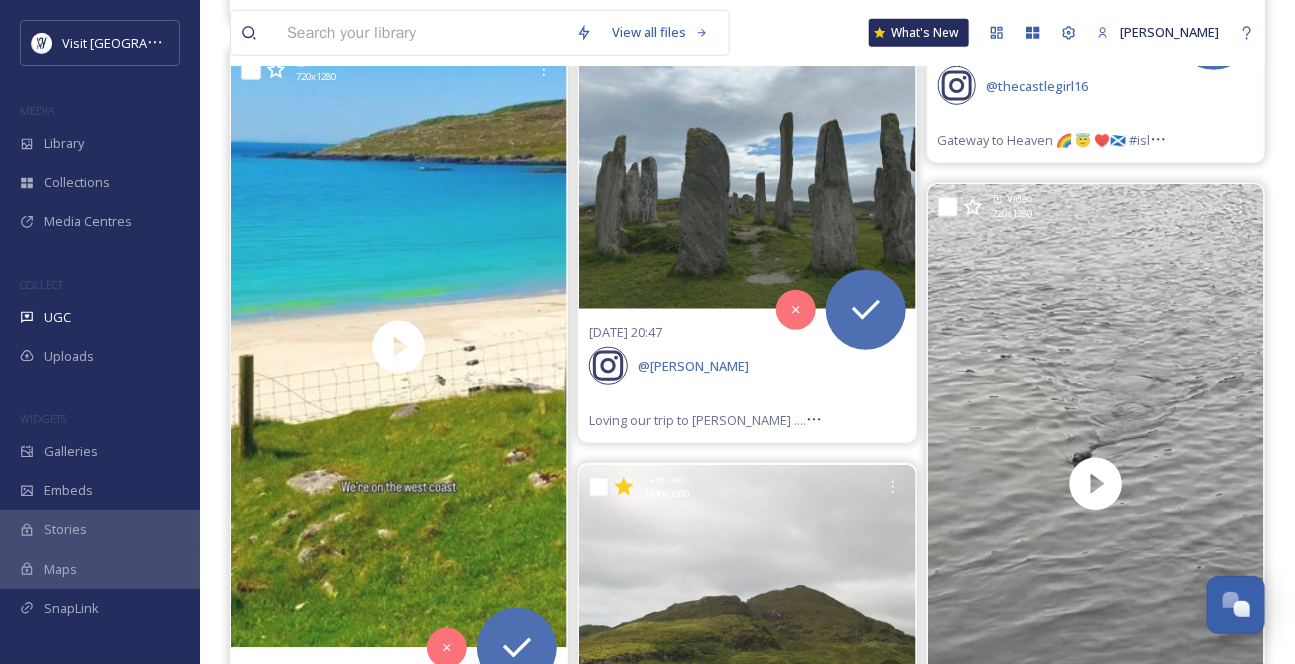 scroll, scrollTop: 17090, scrollLeft: 0, axis: vertical 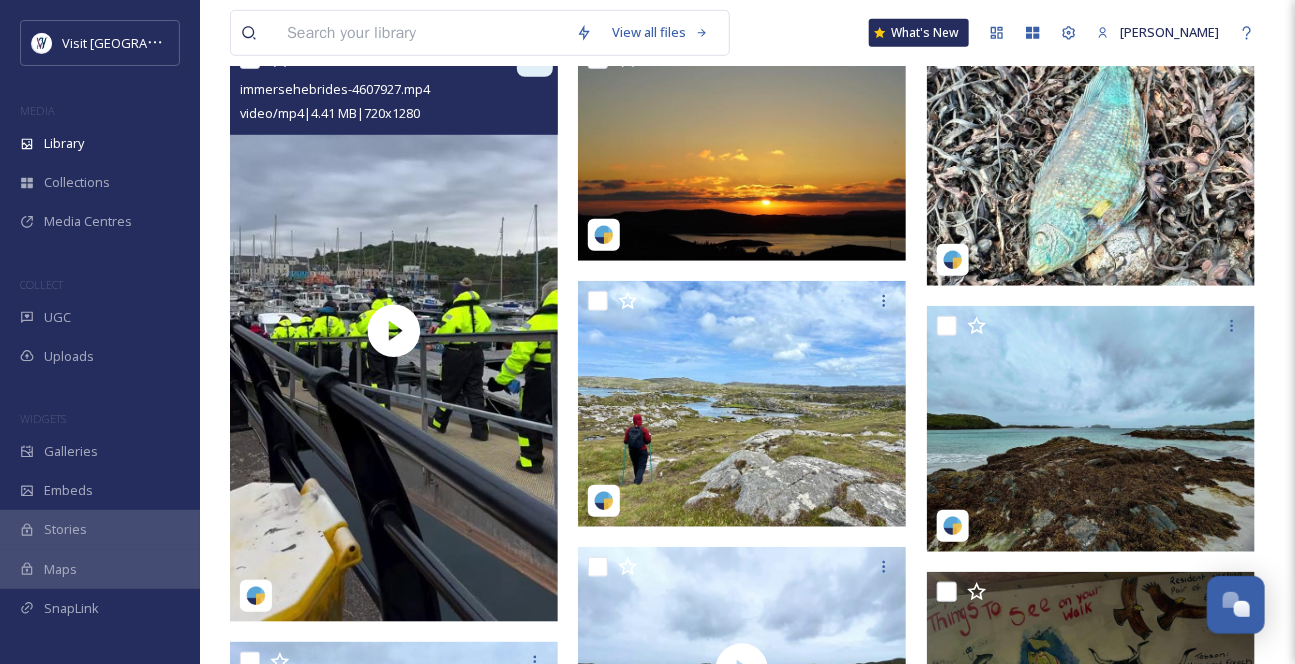 click 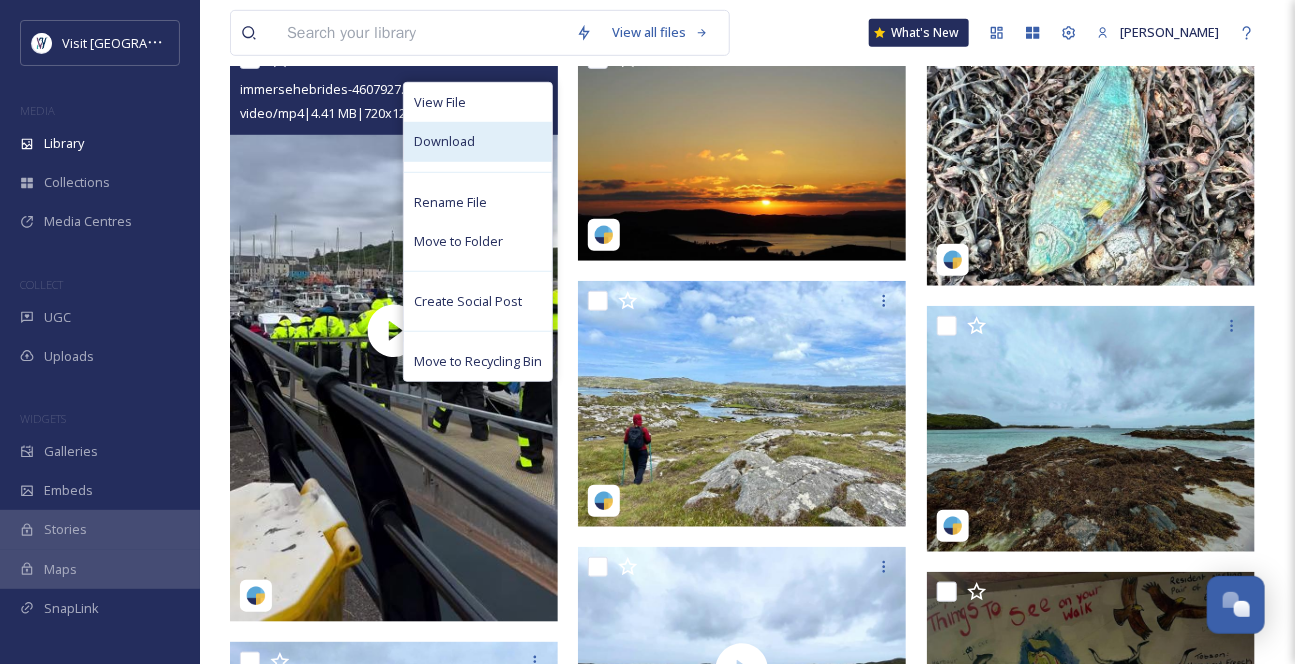 click on "Download" at bounding box center [478, 141] 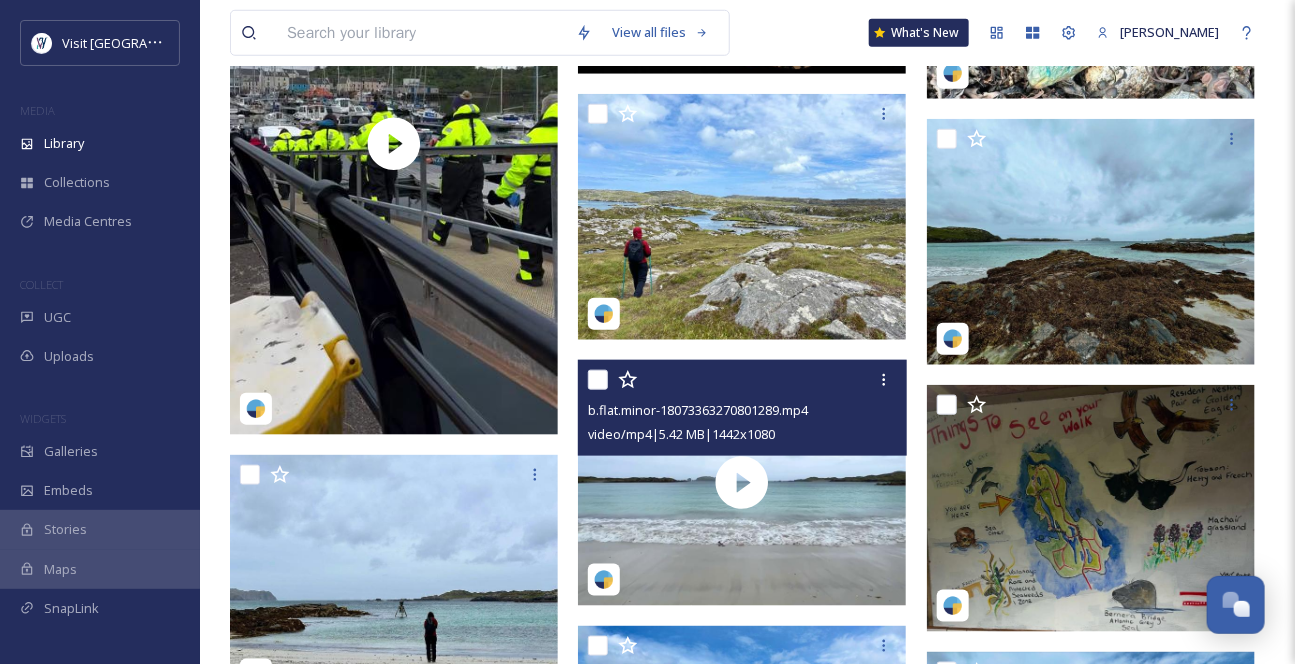 scroll, scrollTop: 454, scrollLeft: 0, axis: vertical 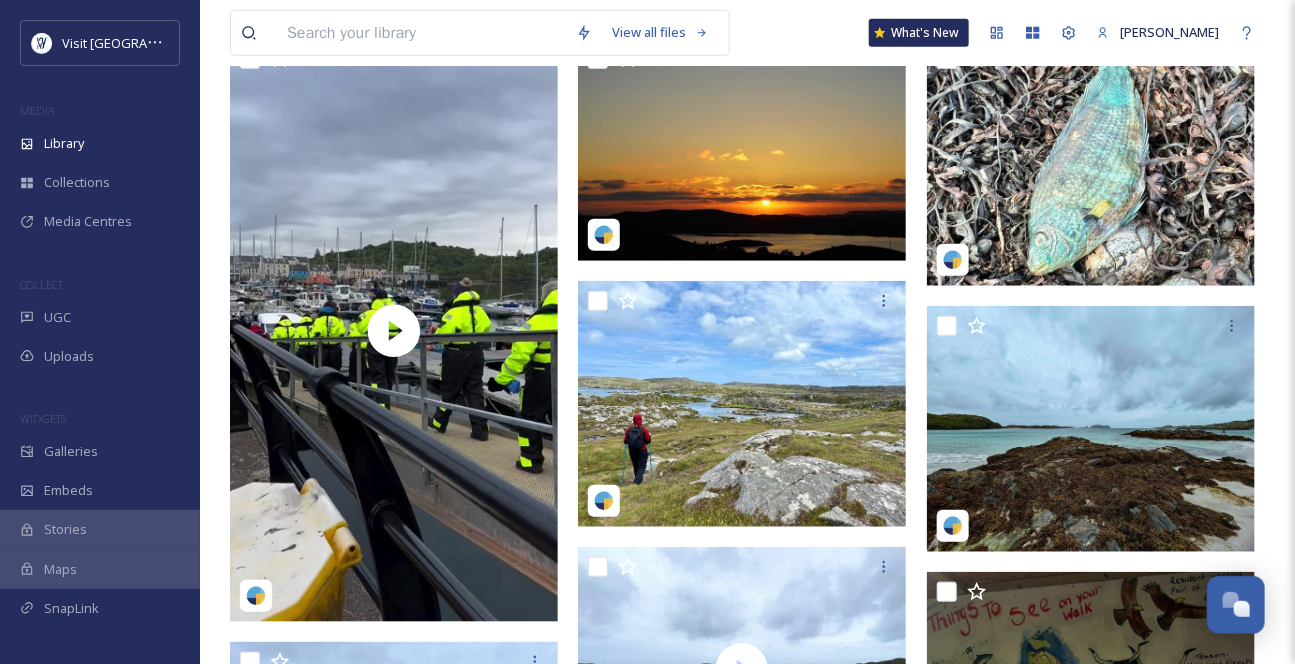 click at bounding box center [421, 33] 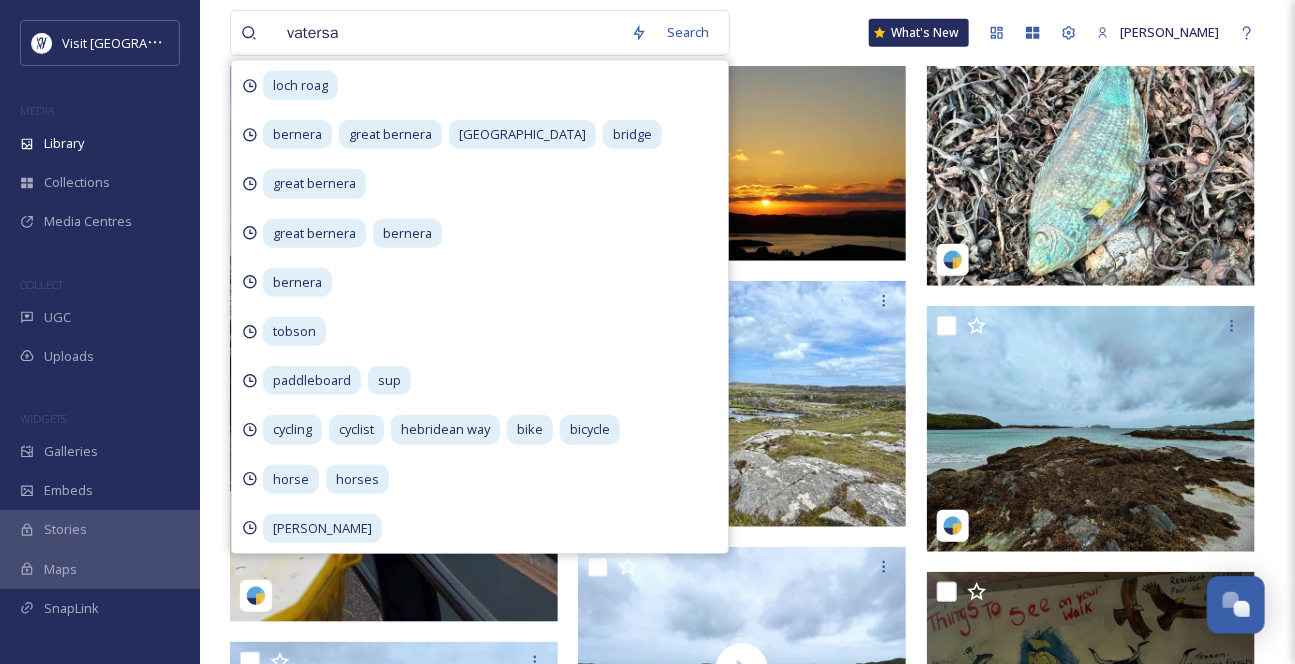 type on "vatersay" 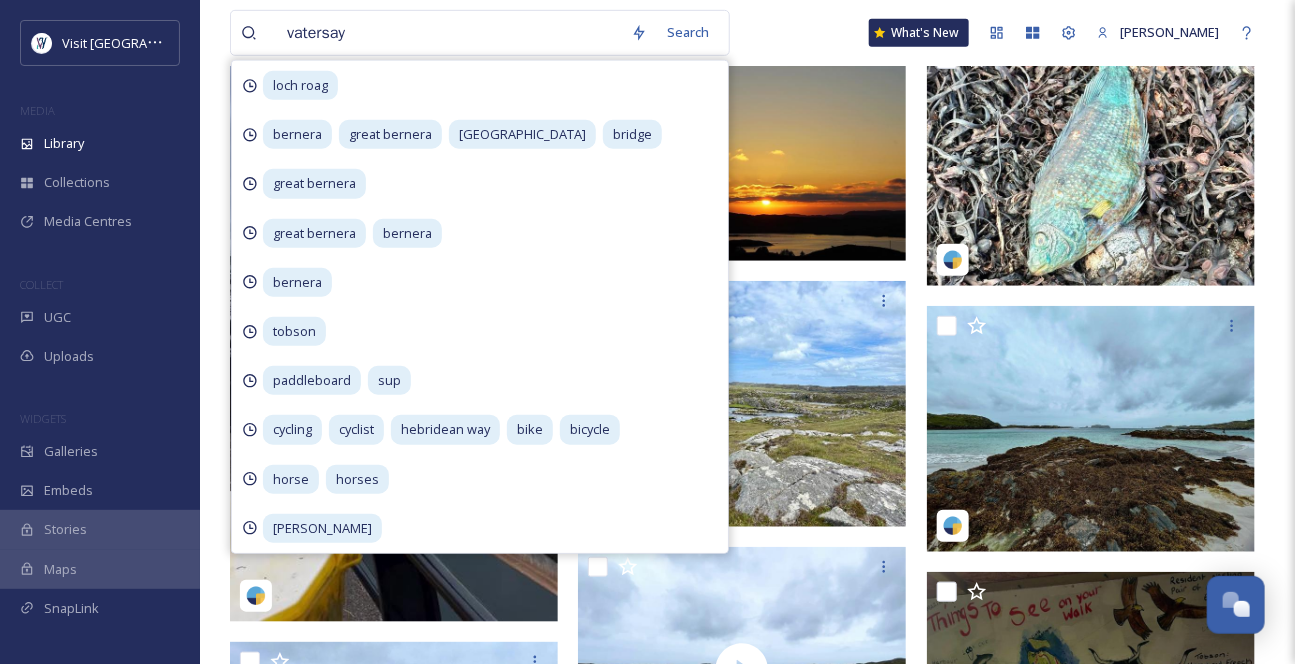 type 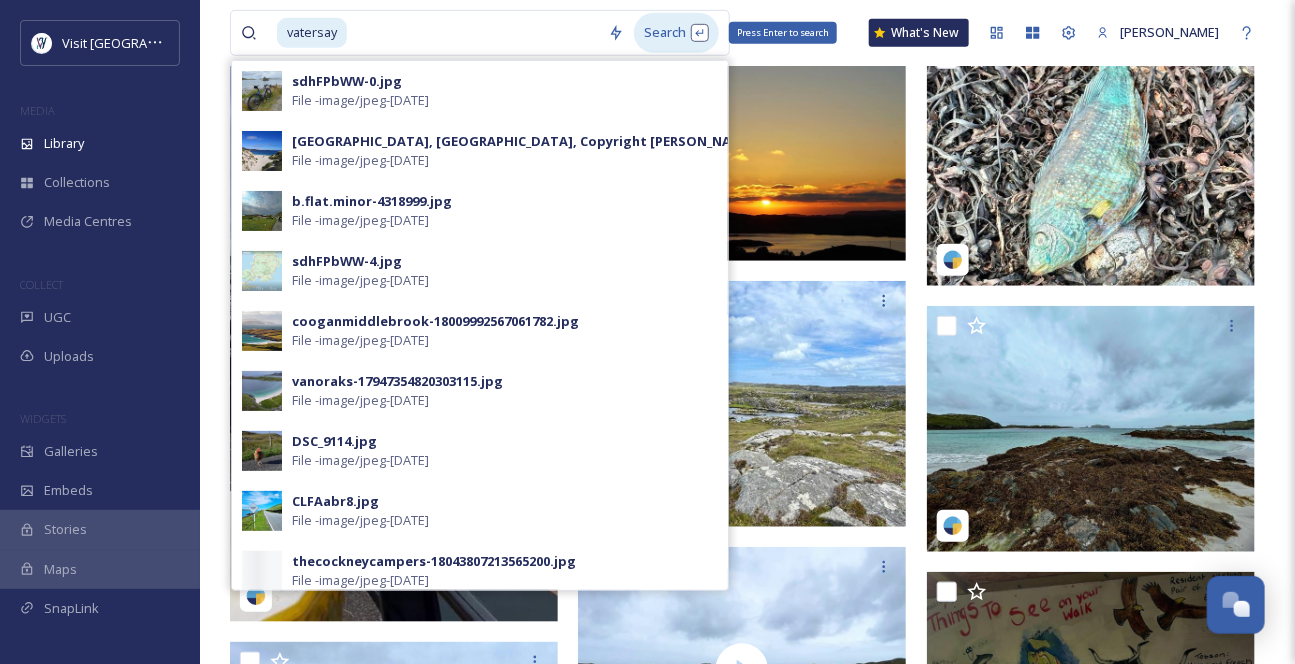 click on "Search Press Enter to search" at bounding box center [676, 32] 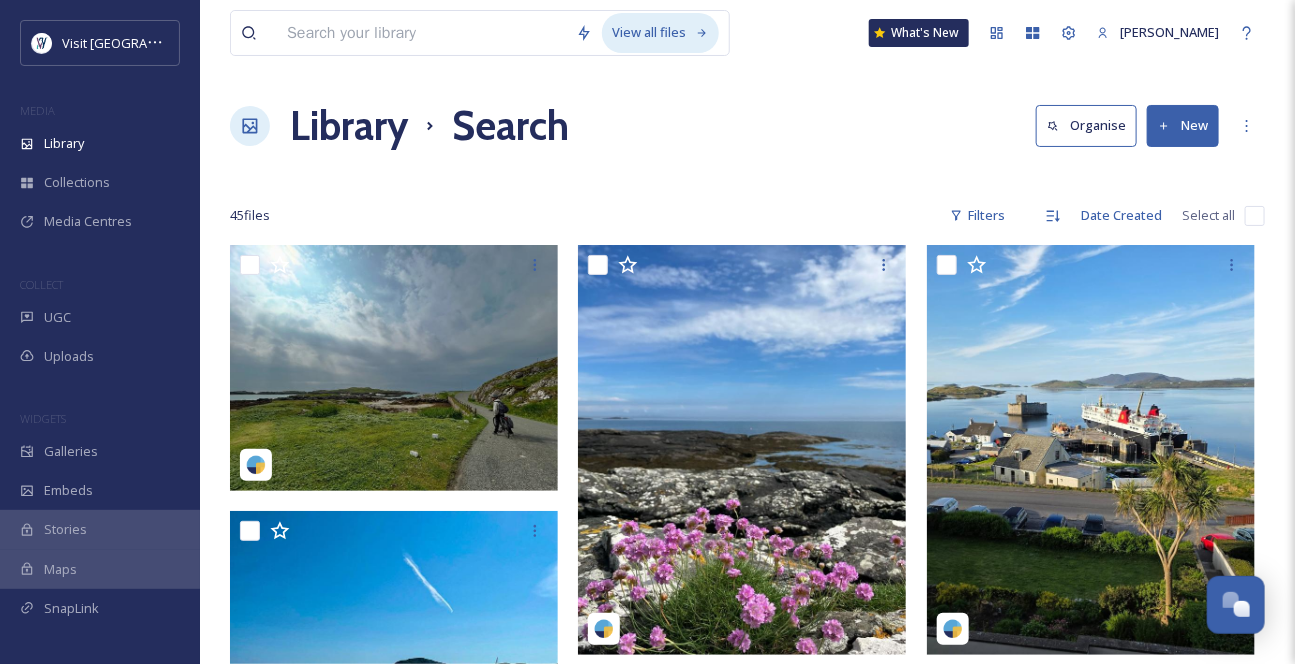 scroll, scrollTop: 90, scrollLeft: 0, axis: vertical 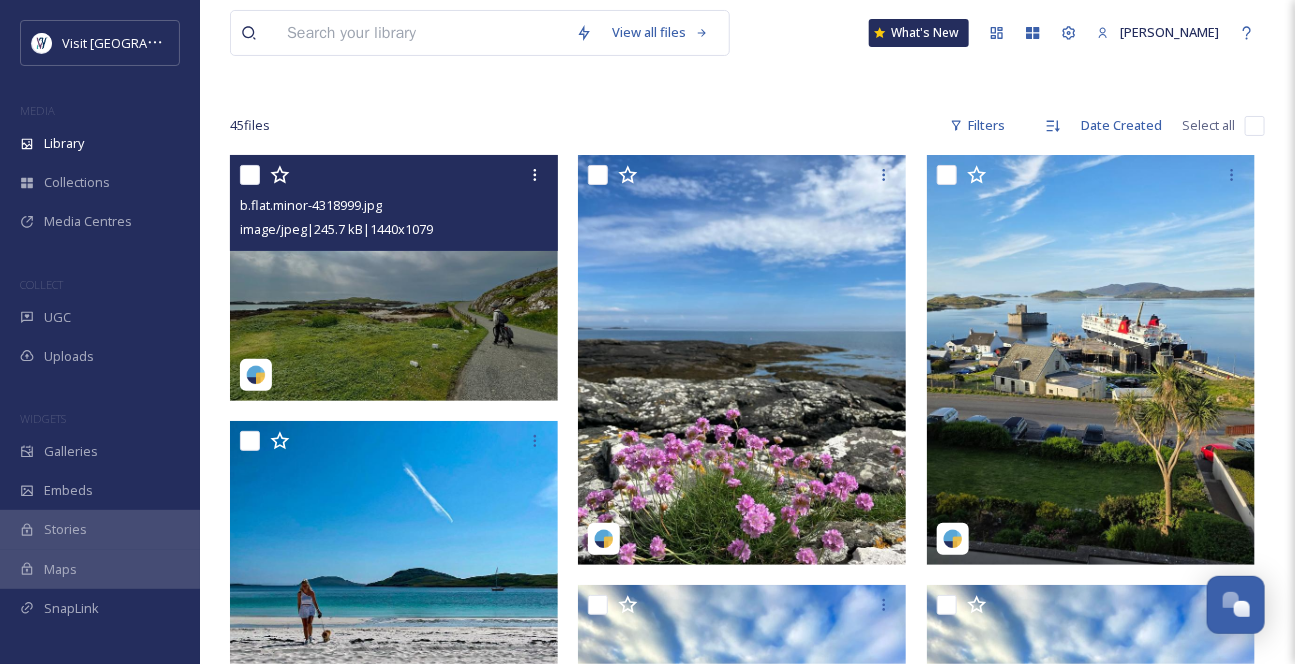 click at bounding box center (394, 278) 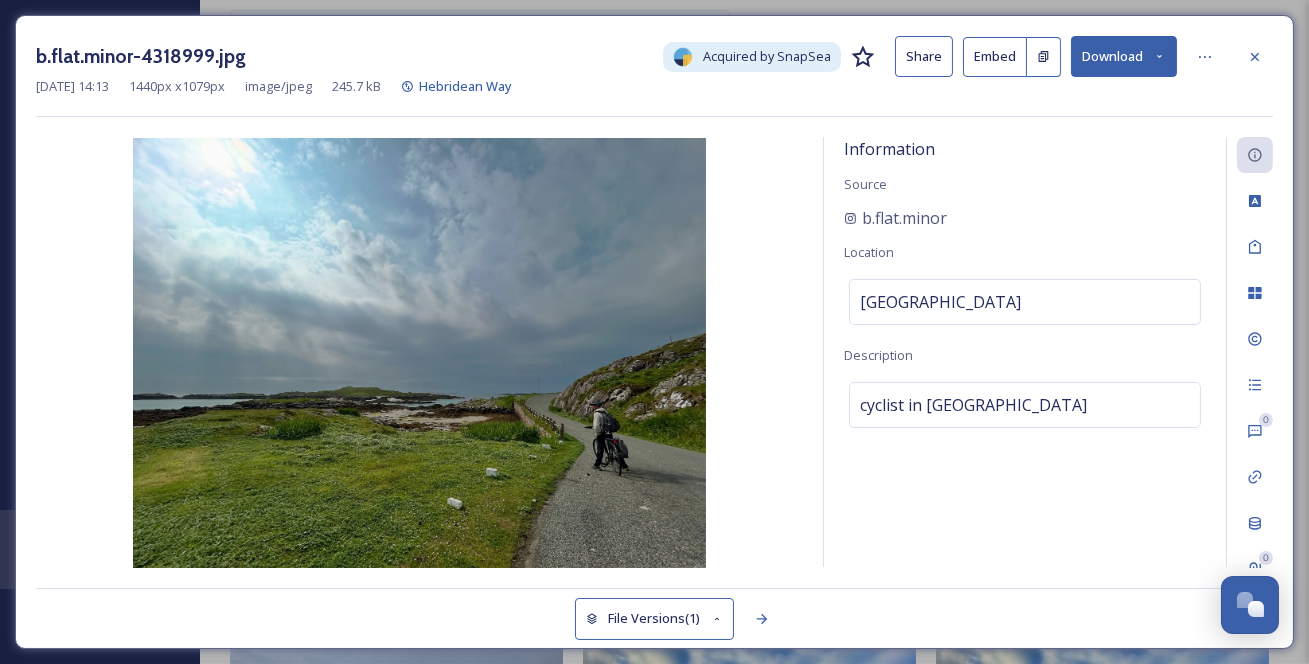 click on "Download" at bounding box center [1124, 56] 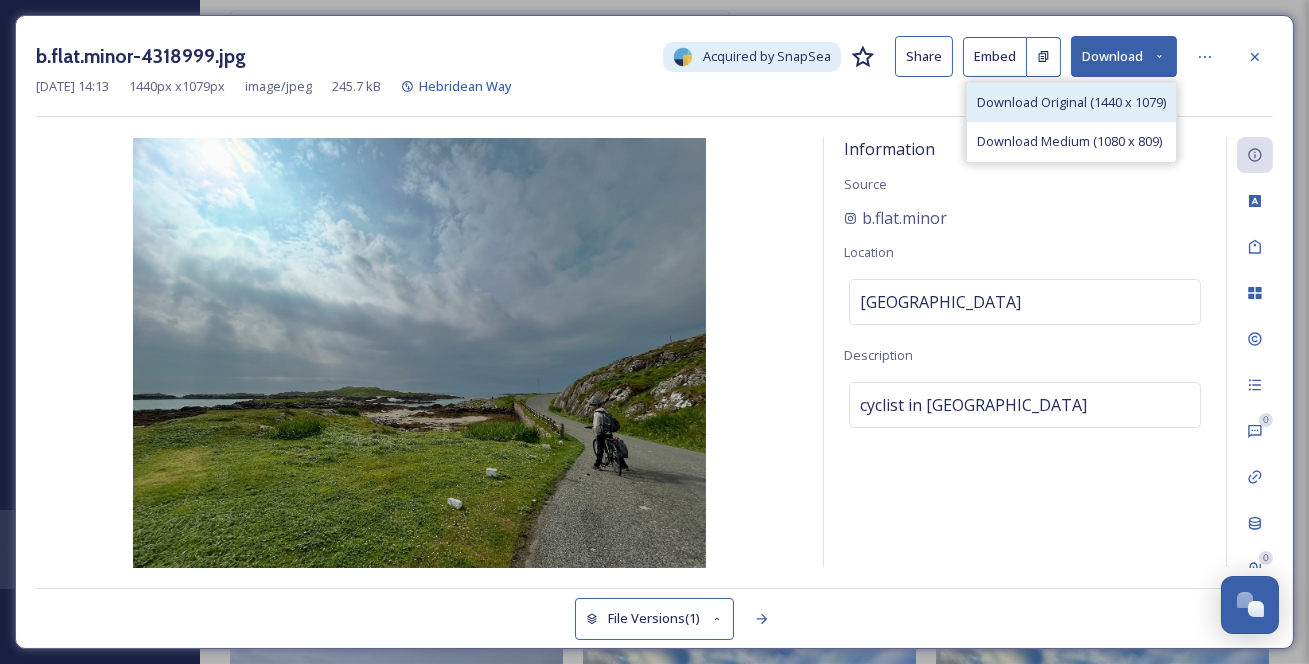 click on "Download Original (1440 x 1079)" at bounding box center [1071, 102] 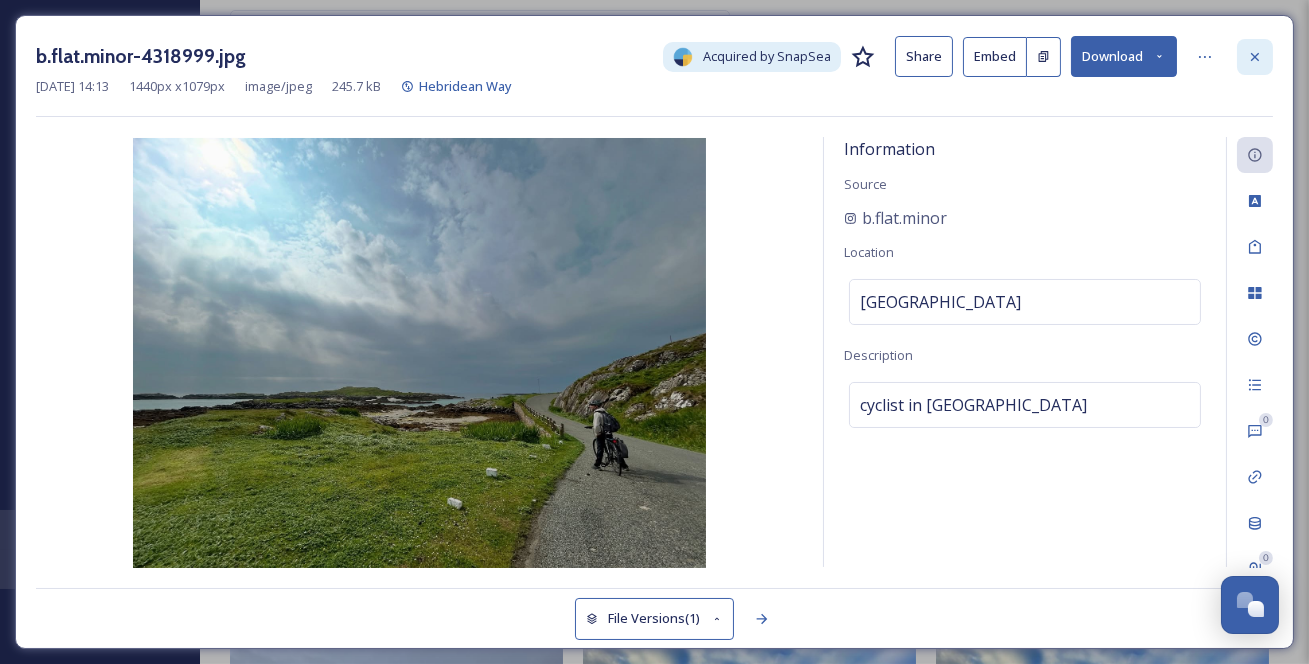 click 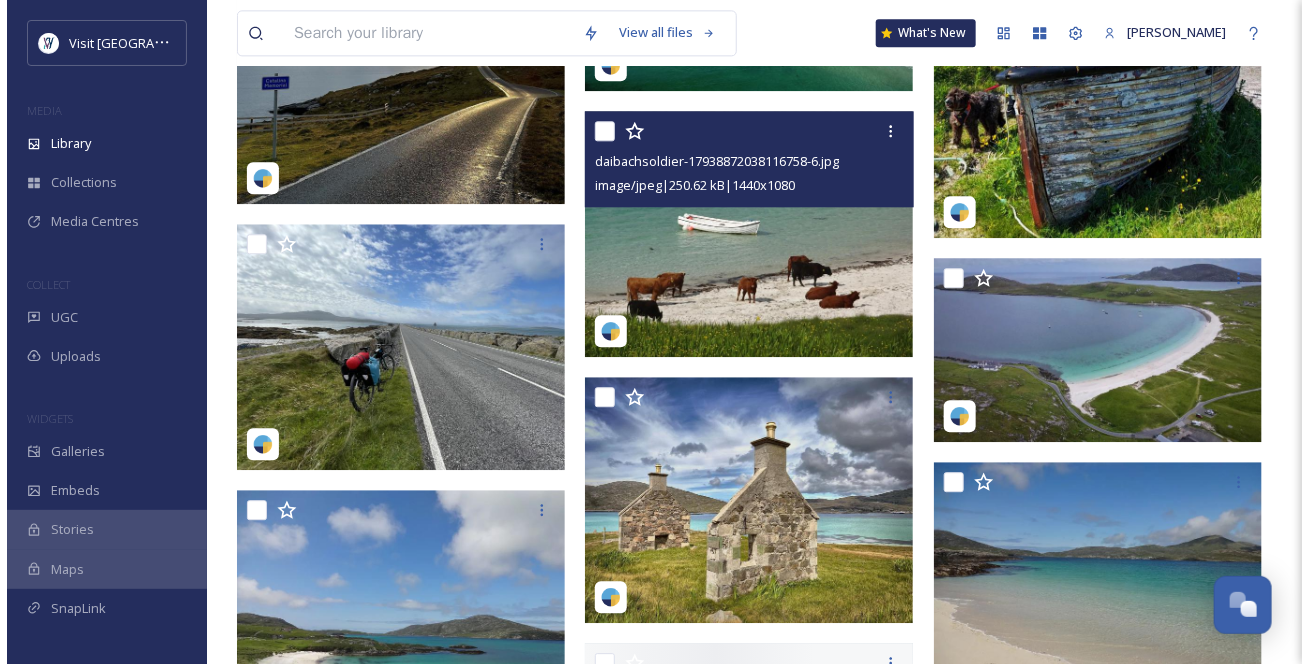 scroll, scrollTop: 1818, scrollLeft: 0, axis: vertical 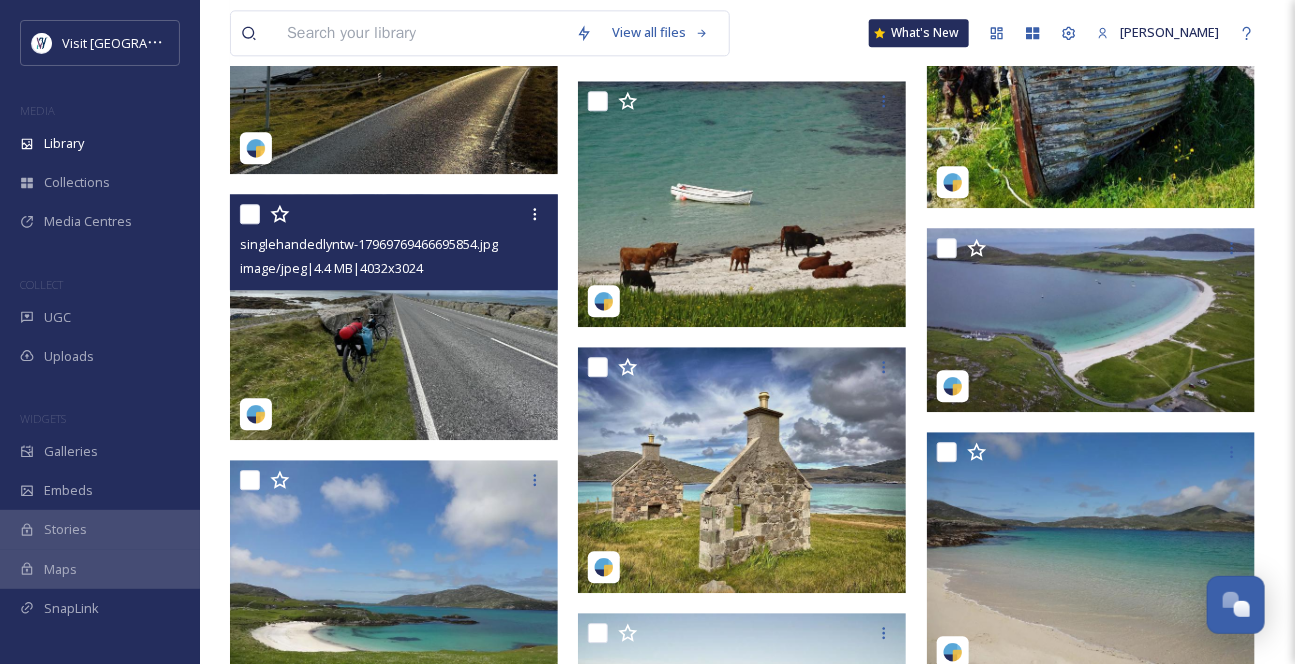click at bounding box center [394, 317] 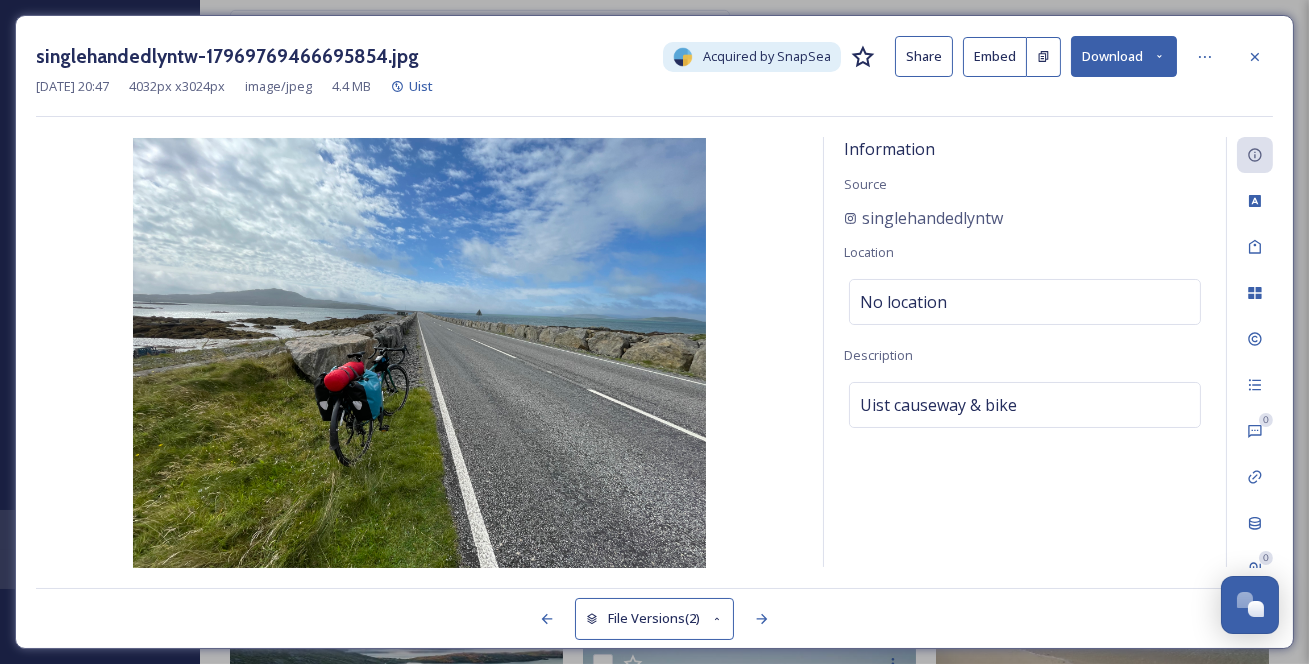 click on "Download" at bounding box center [1124, 56] 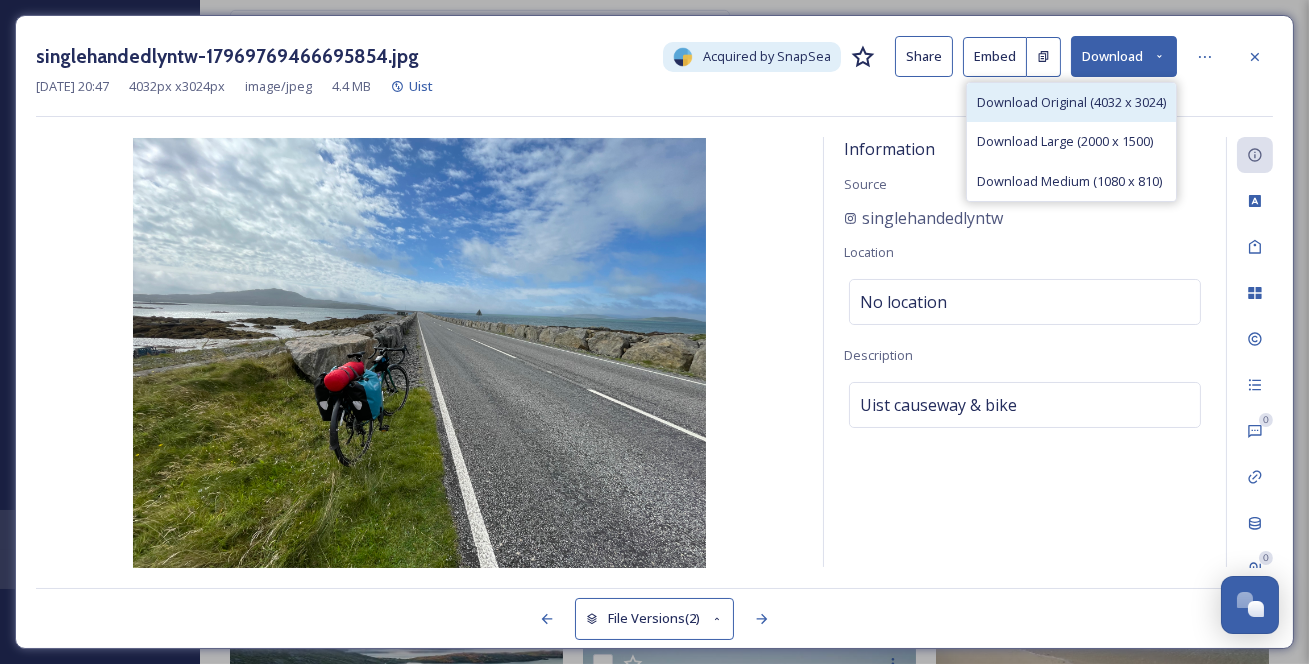 click on "Download Original (4032 x 3024)" at bounding box center [1071, 102] 